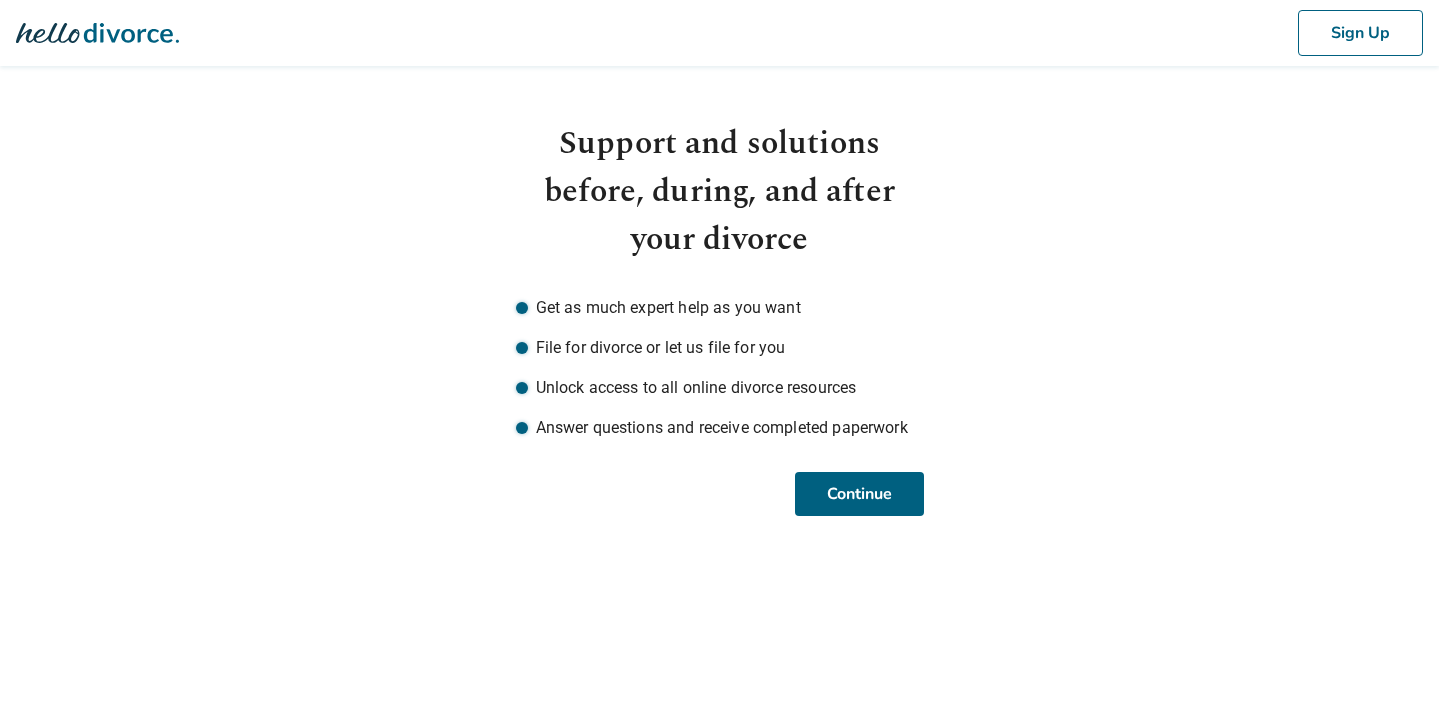 scroll, scrollTop: 0, scrollLeft: 0, axis: both 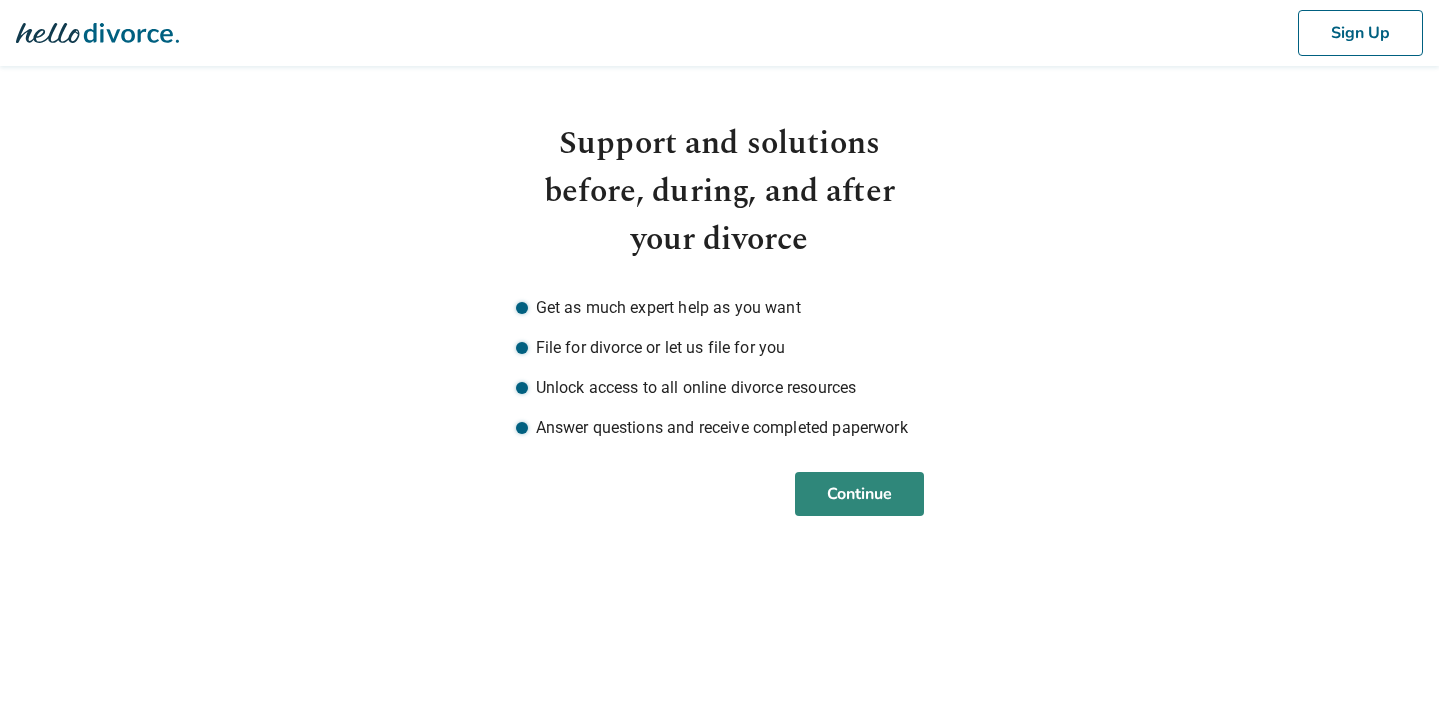 click on "Continue" at bounding box center [859, 494] 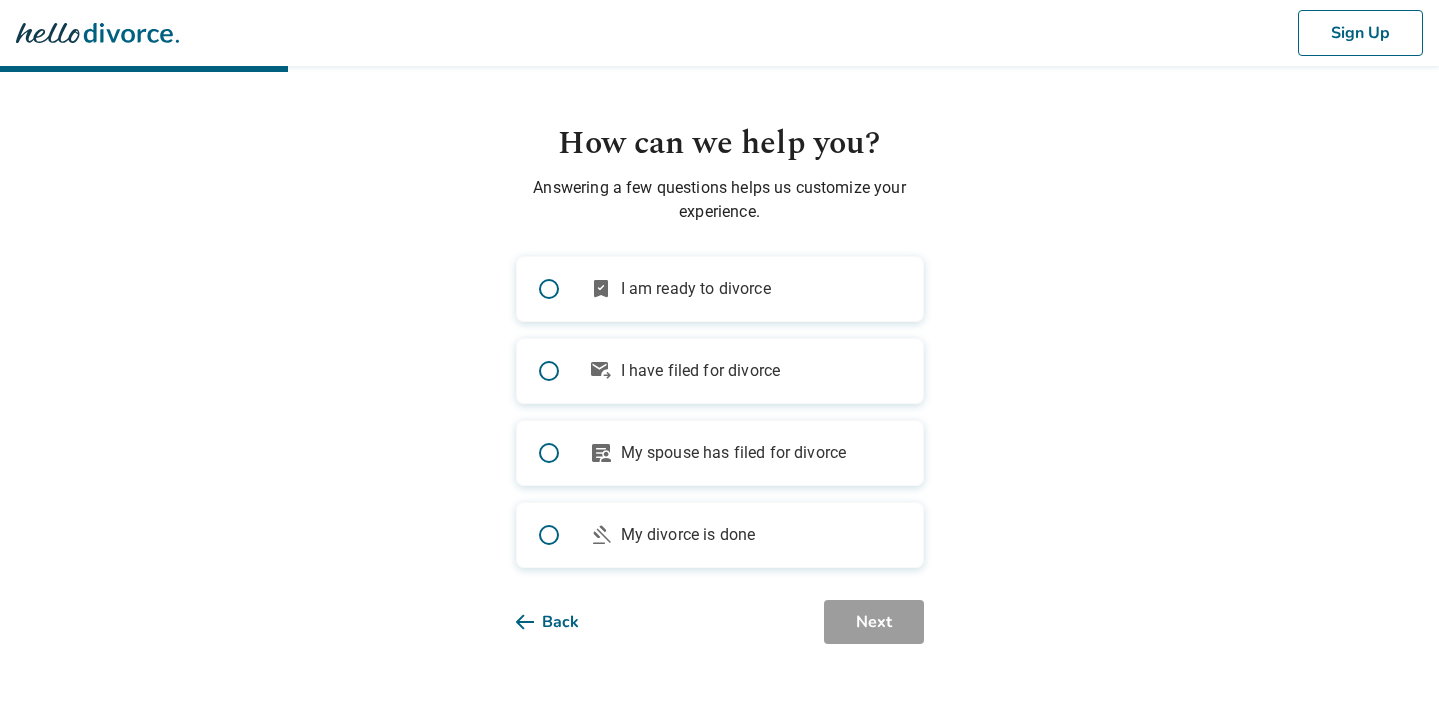 click on "I am ready to divorce" at bounding box center (696, 289) 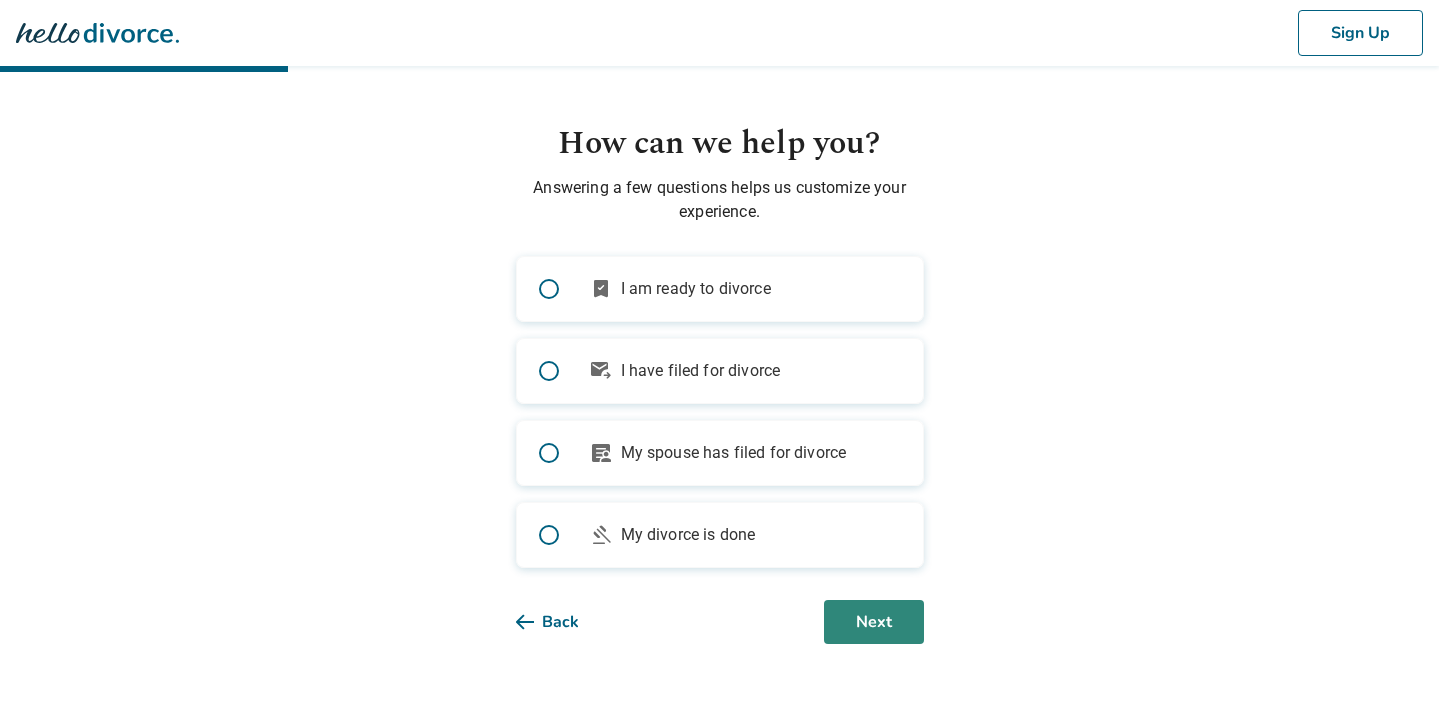 click on "Next" at bounding box center (874, 622) 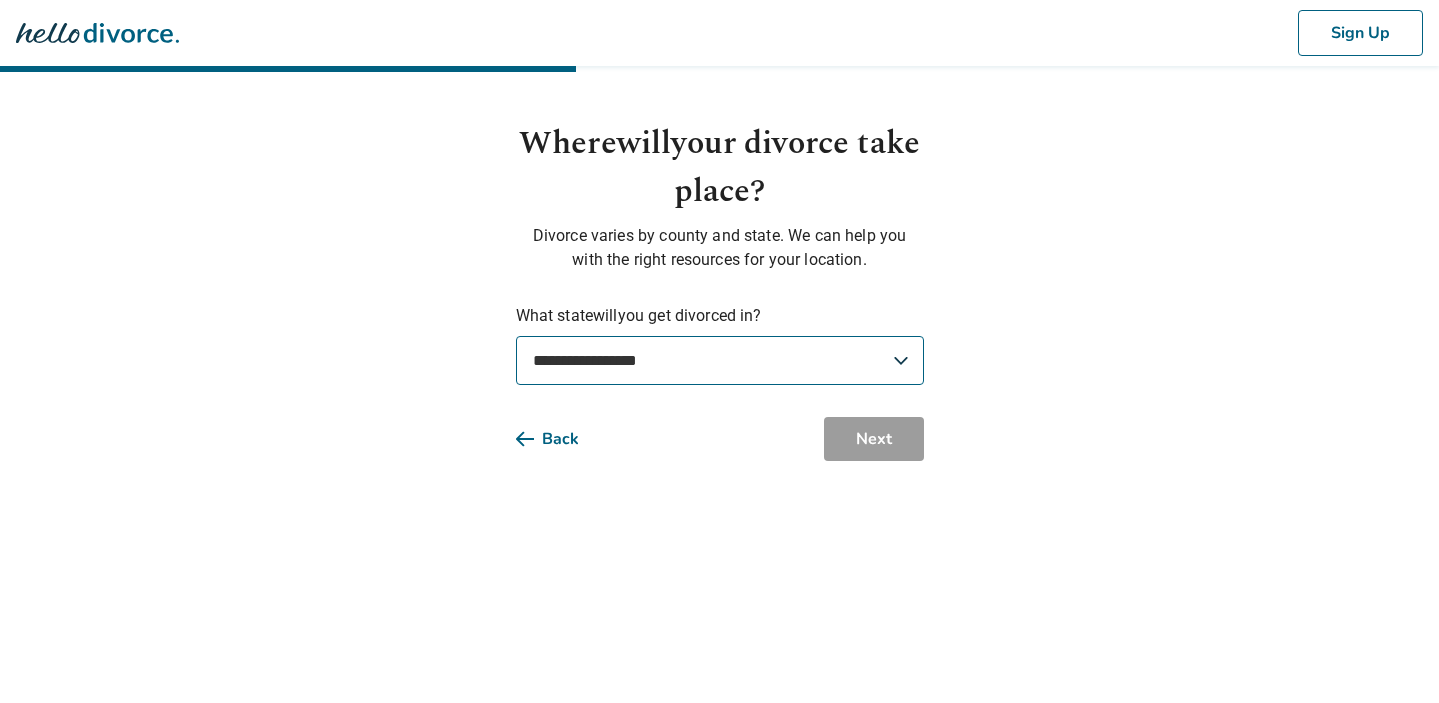 click on "**********" at bounding box center [720, 360] 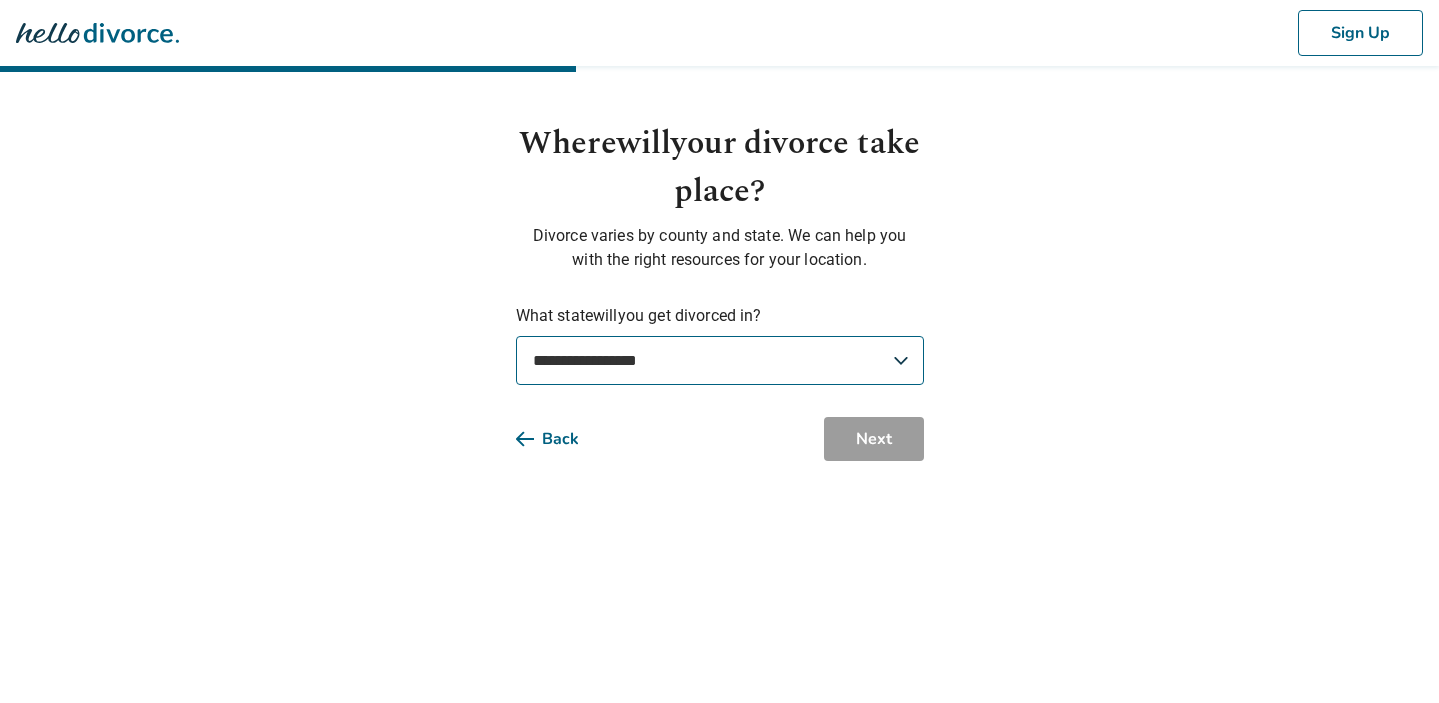 select on "**" 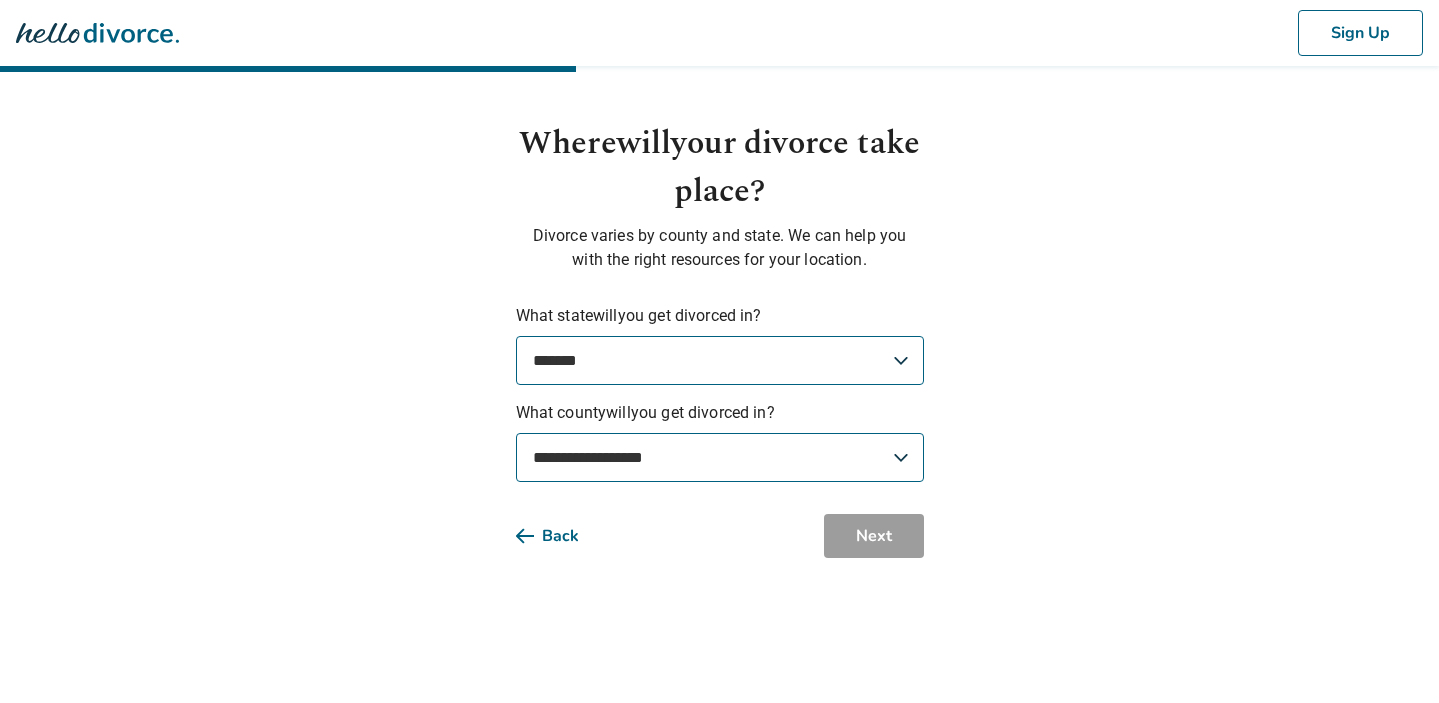 click on "**********" at bounding box center (720, 457) 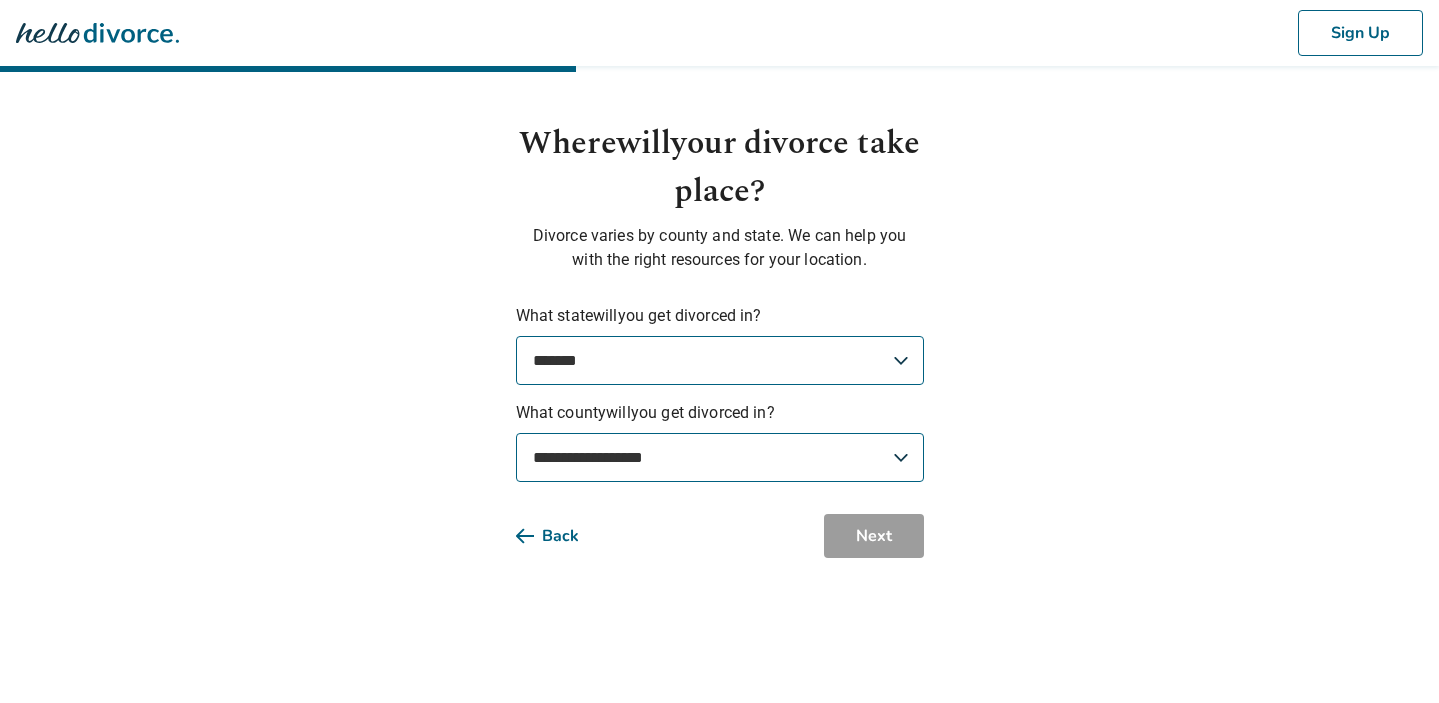 select on "******" 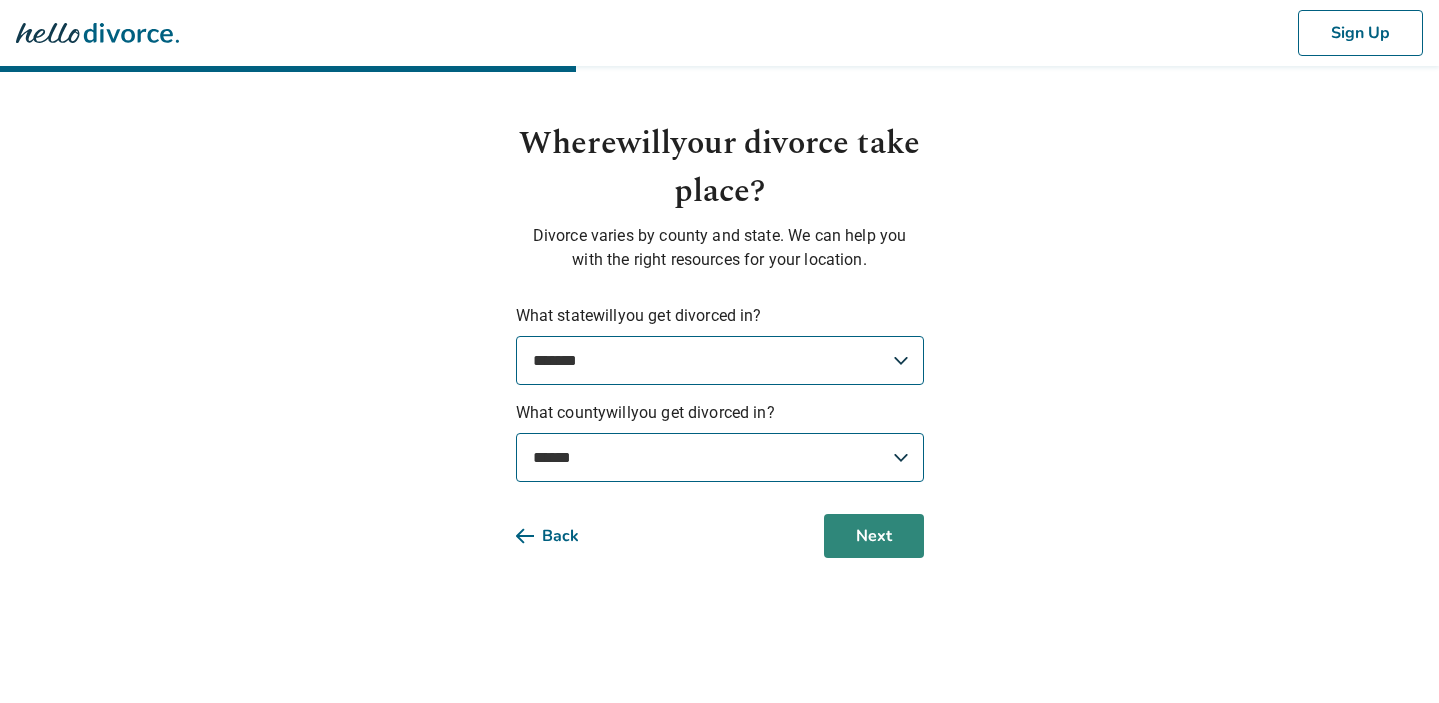 click on "Next" at bounding box center (874, 536) 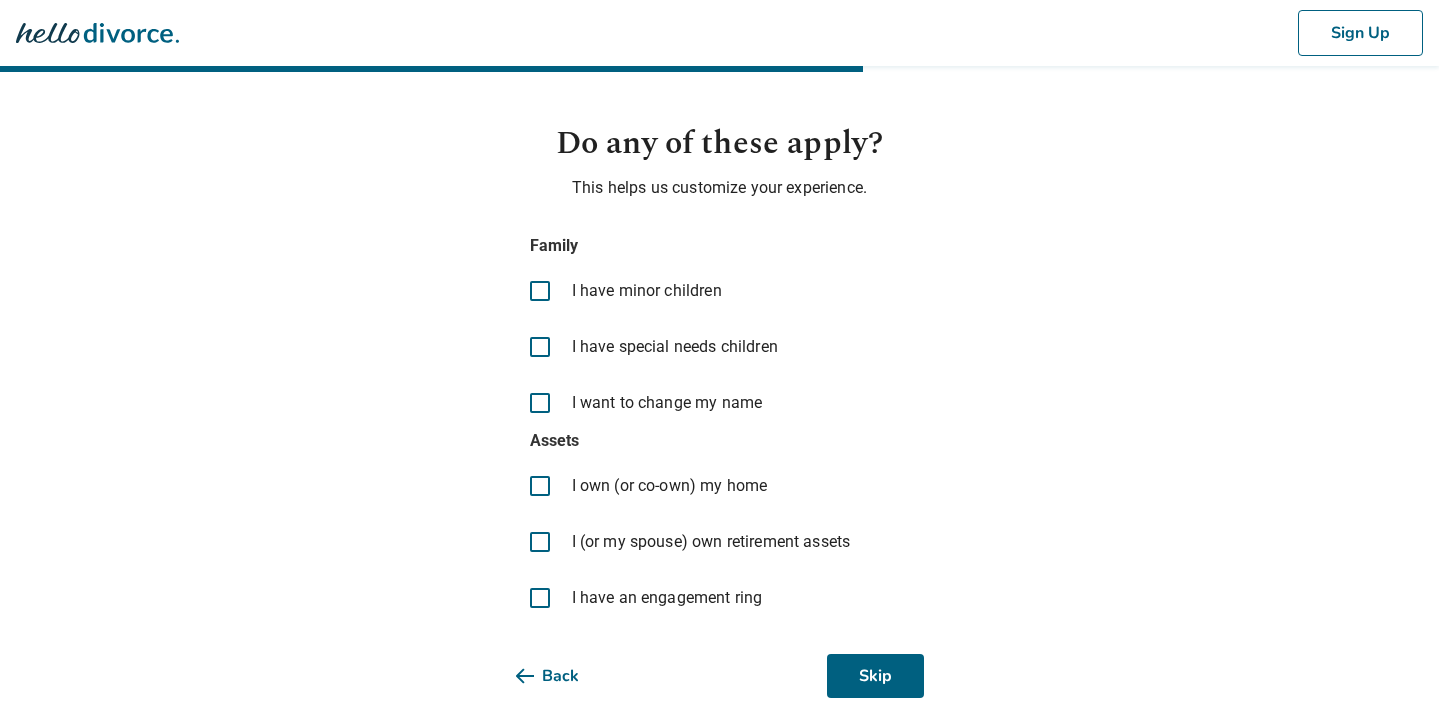 click at bounding box center [540, 291] 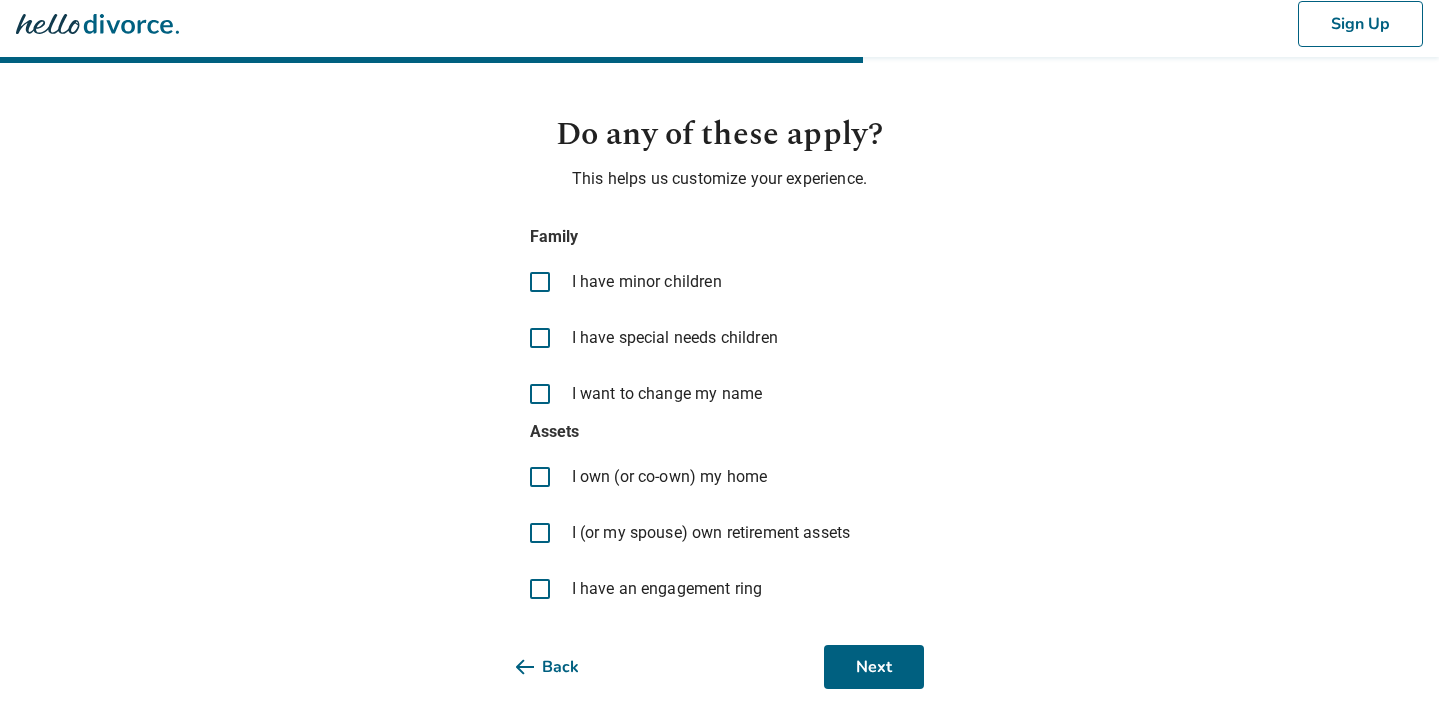 scroll, scrollTop: 43, scrollLeft: 0, axis: vertical 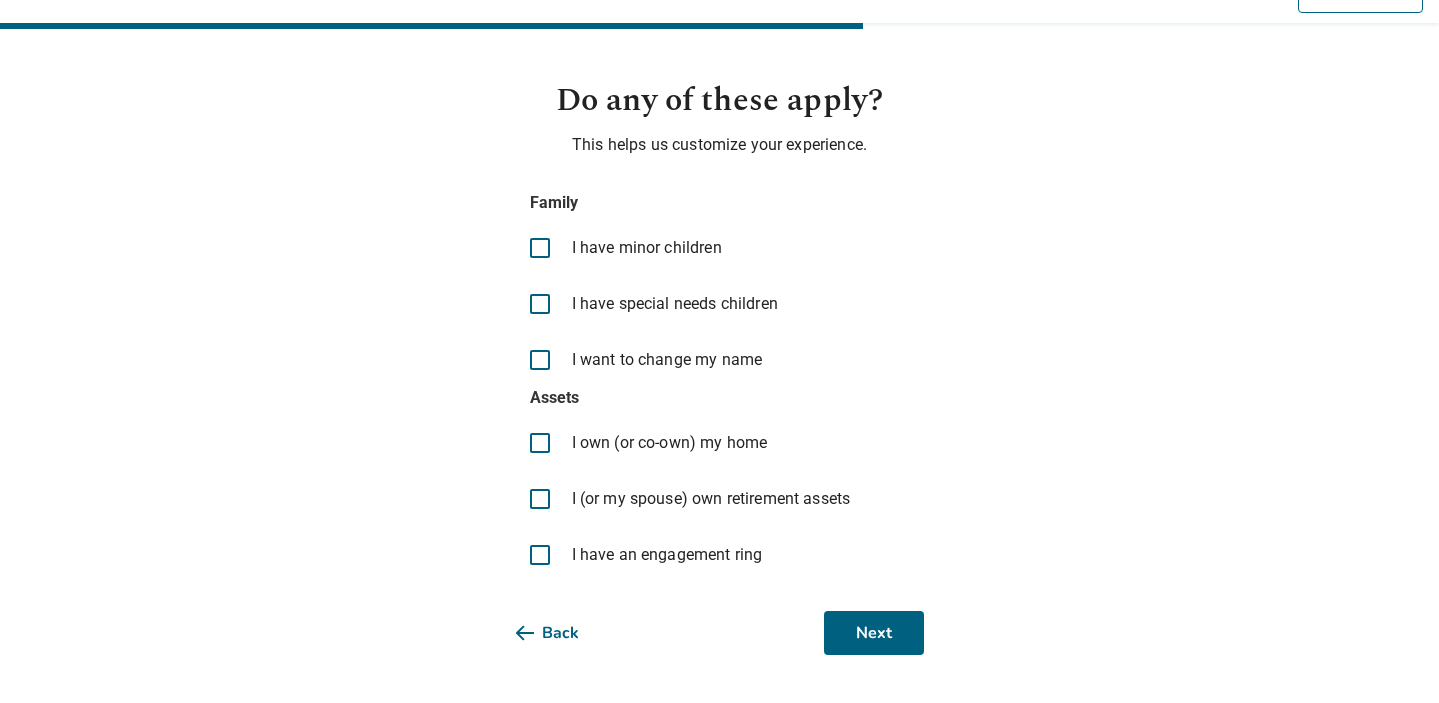 click at bounding box center [540, 443] 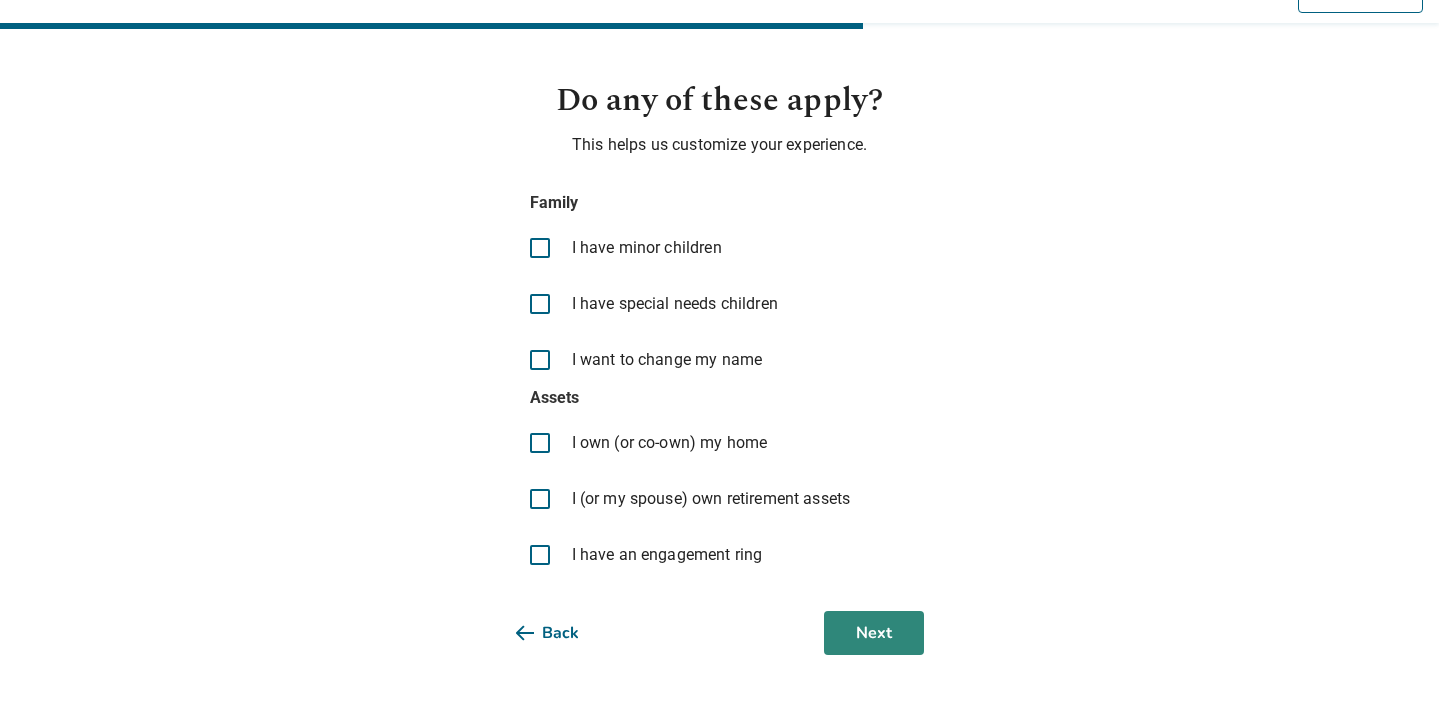 click on "Next" at bounding box center [874, 633] 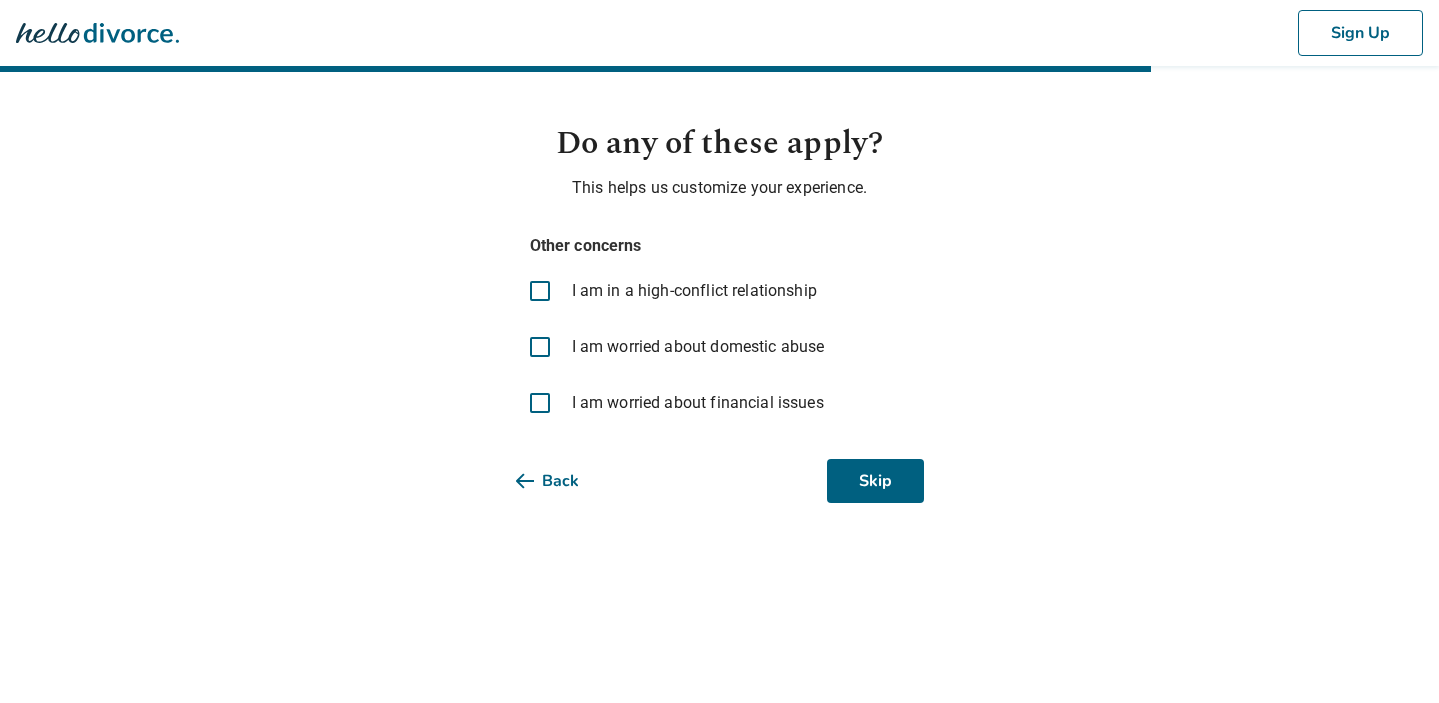 scroll, scrollTop: 0, scrollLeft: 0, axis: both 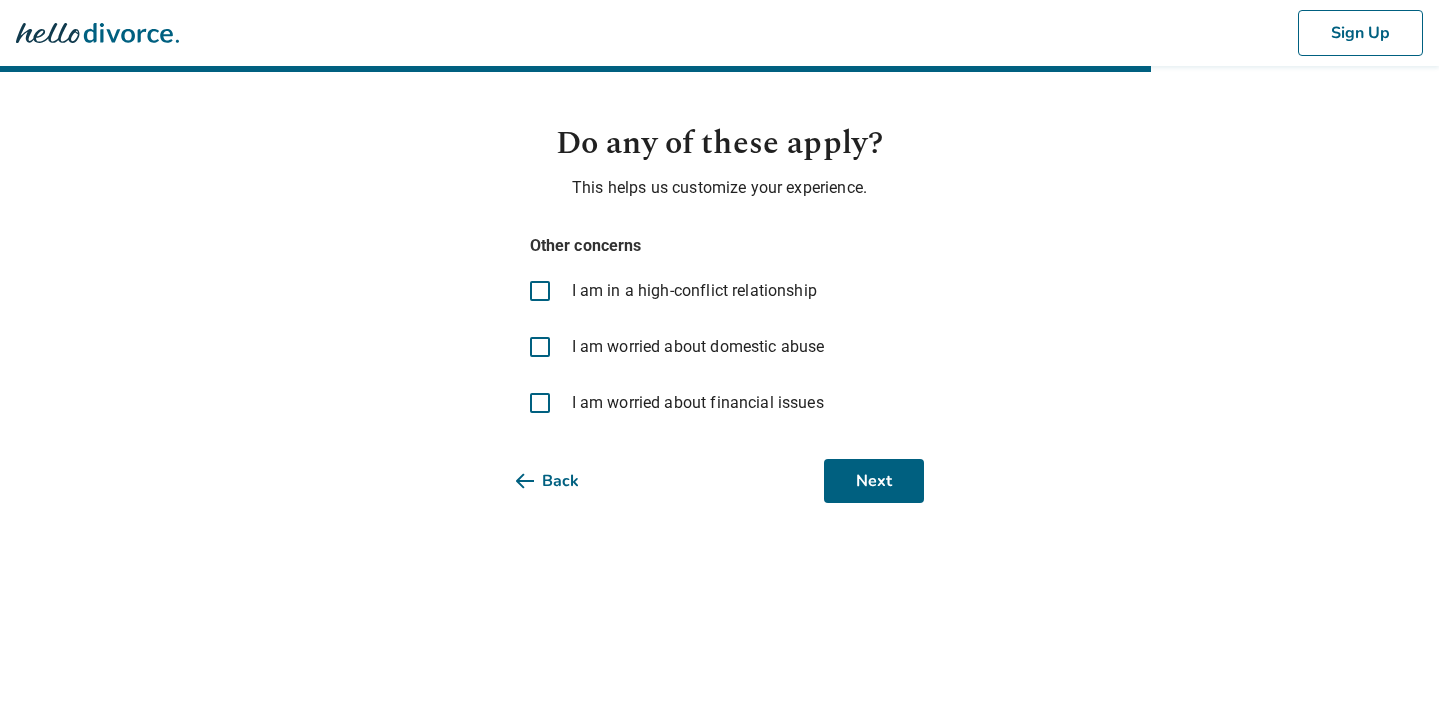 click at bounding box center [540, 403] 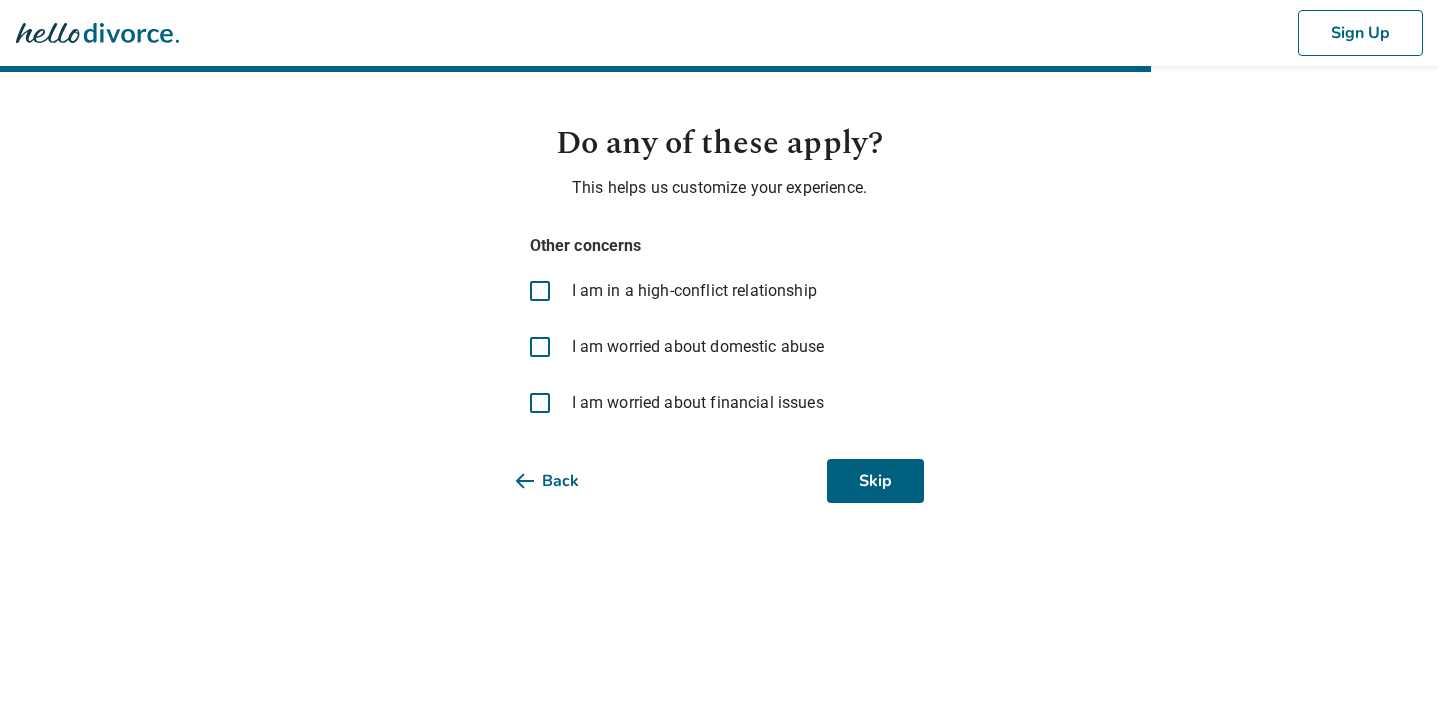 click at bounding box center (540, 403) 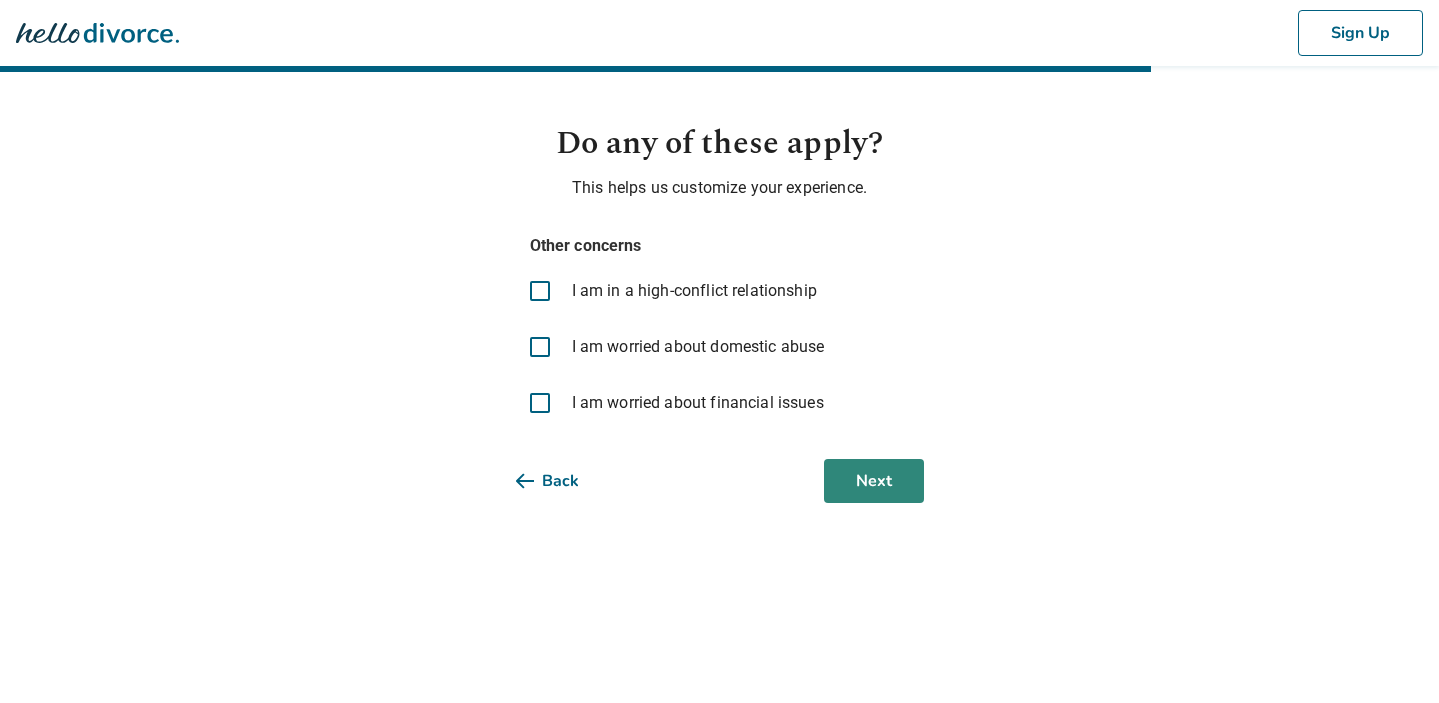 click on "Next" at bounding box center (874, 481) 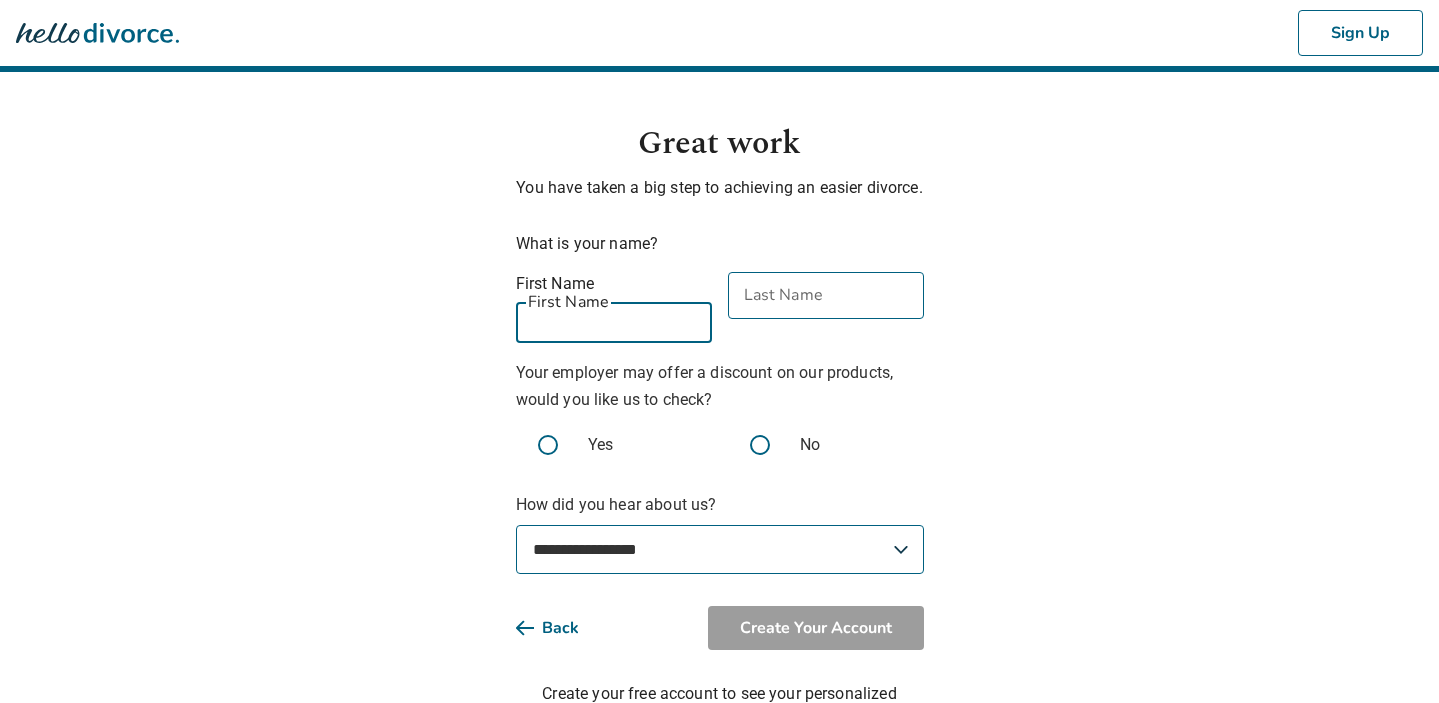 click on "First Name" at bounding box center [614, 319] 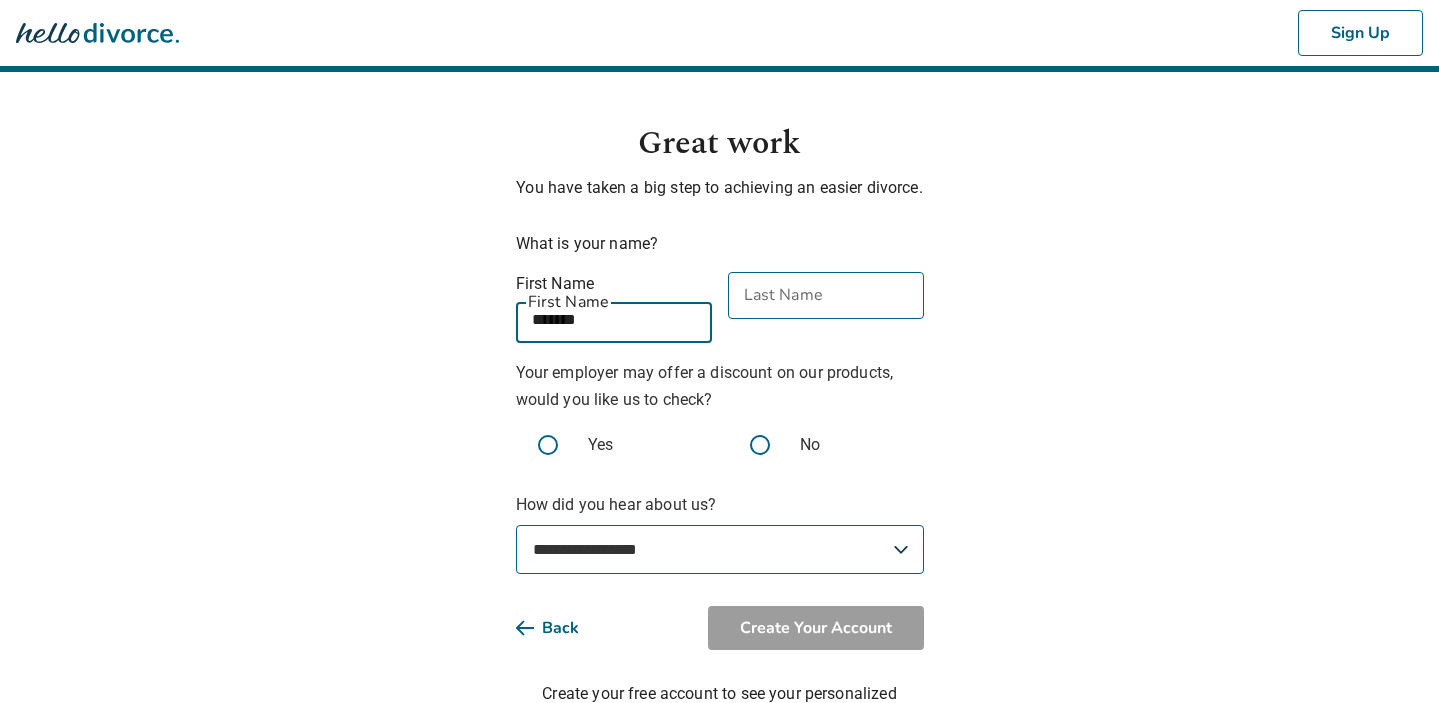 type on "*******" 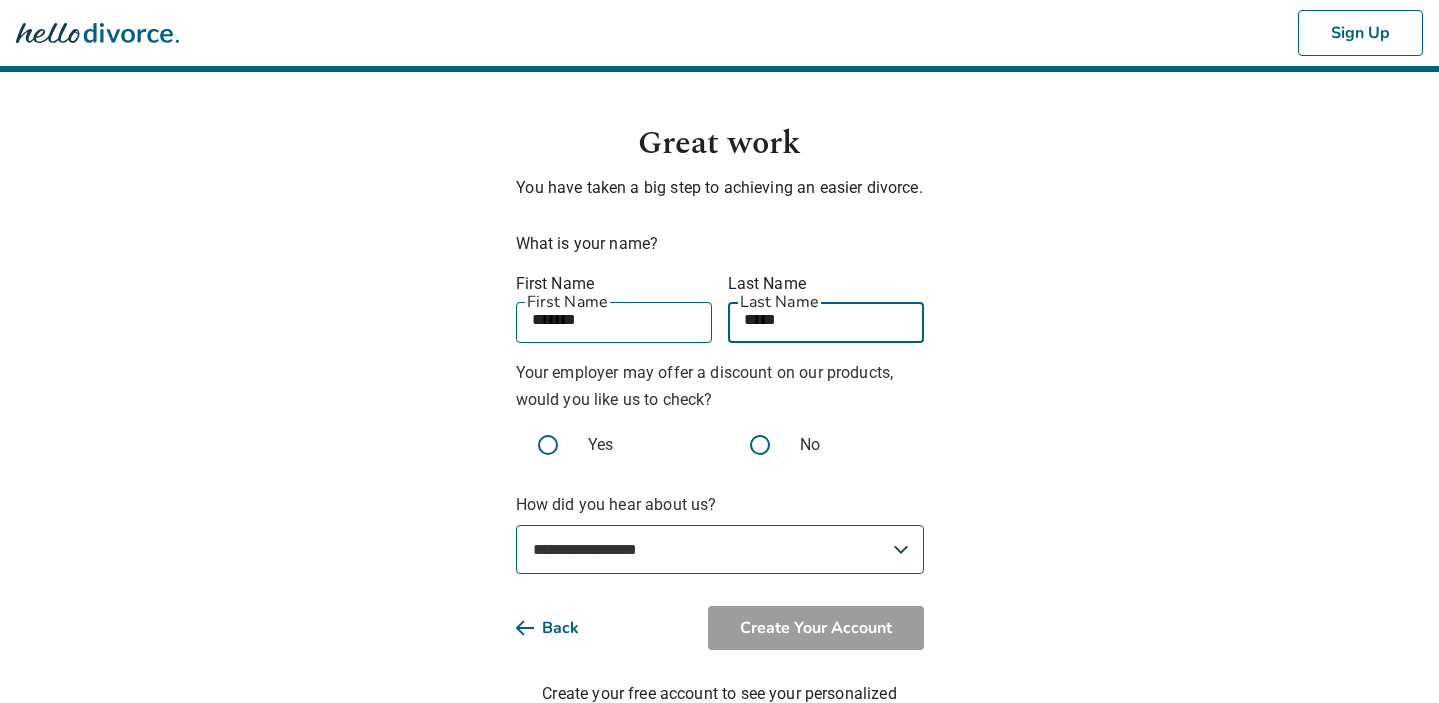 type on "*****" 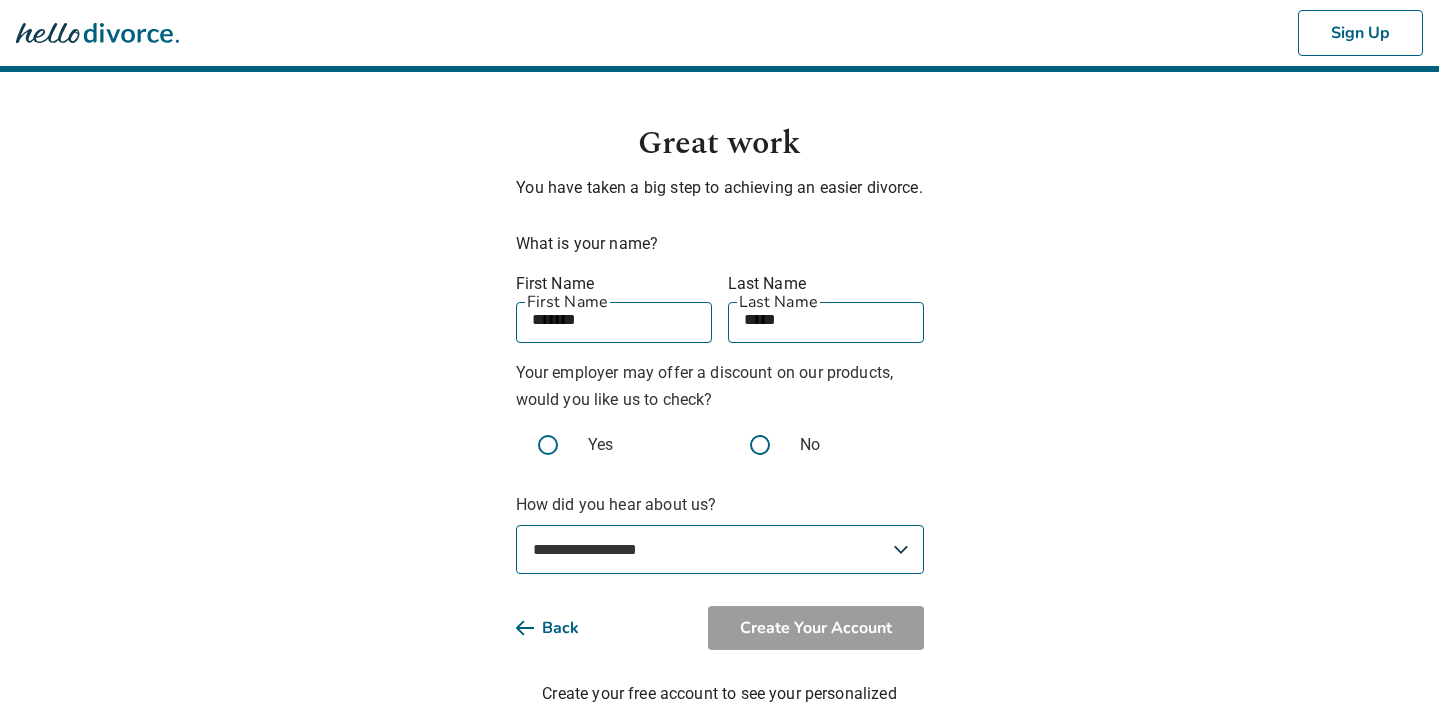 click at bounding box center (760, 445) 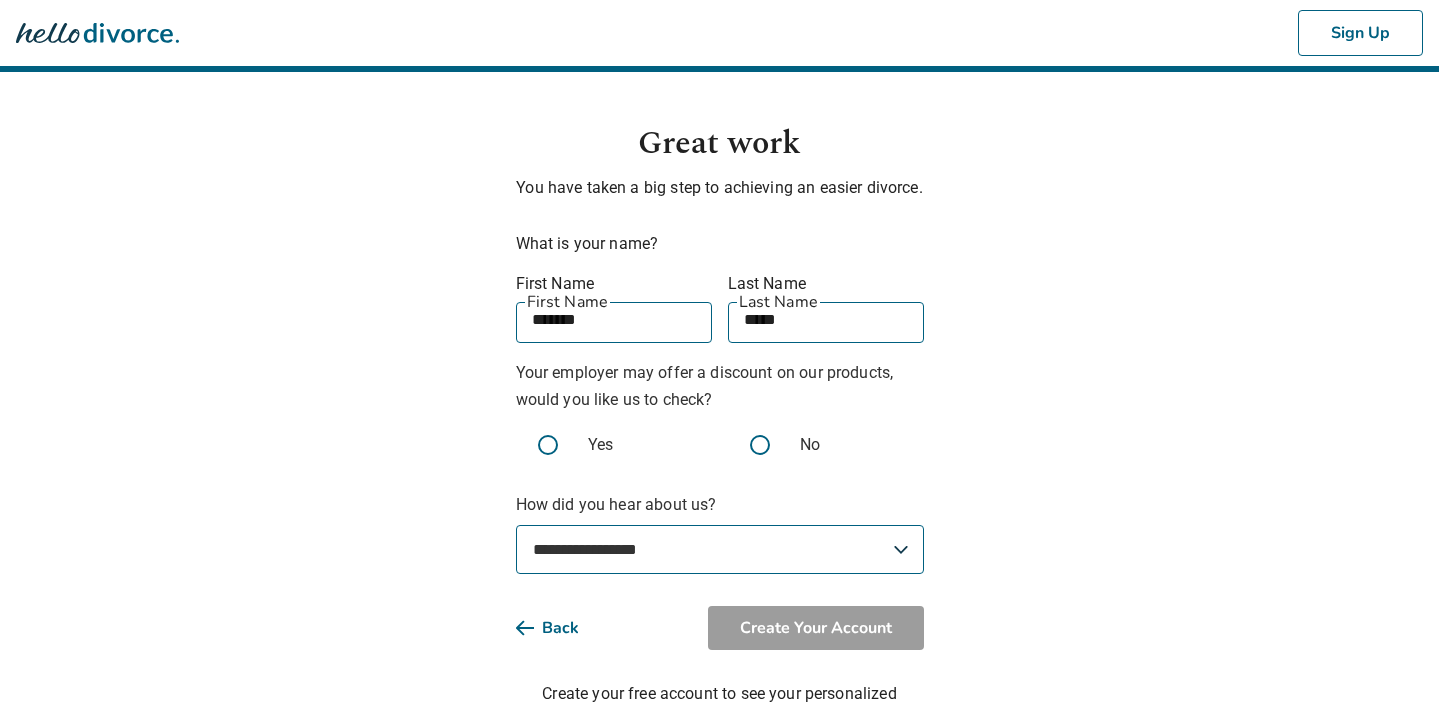 click on "**********" at bounding box center (720, 549) 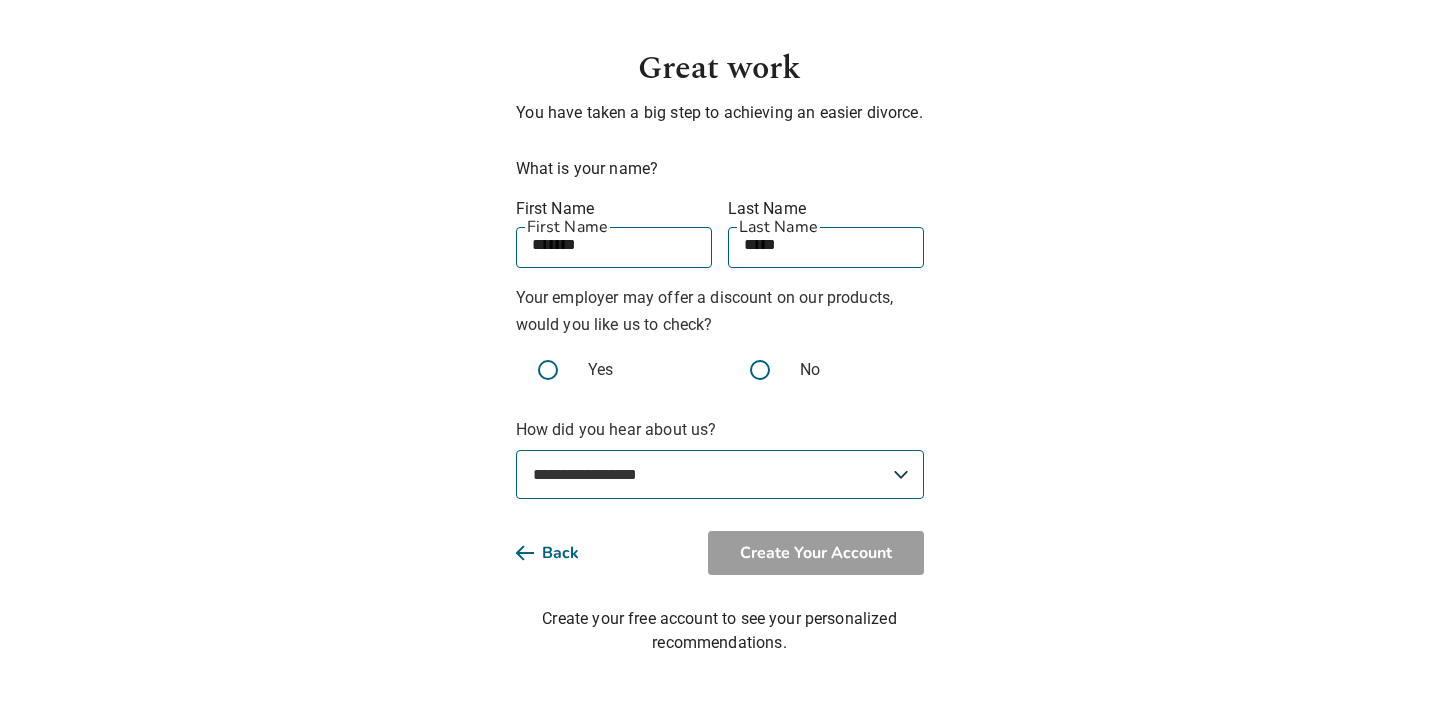 click on "**********" at bounding box center [720, 474] 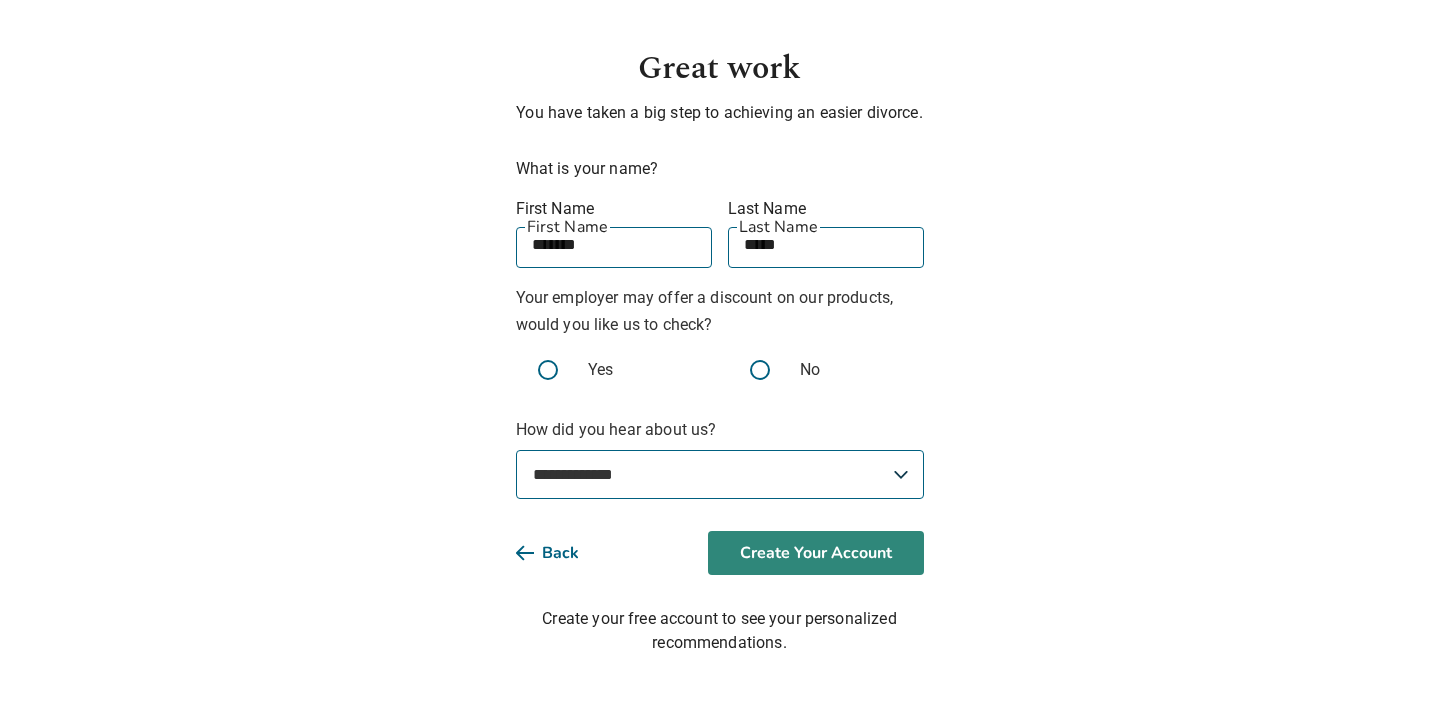 click on "Create Your Account" at bounding box center (816, 553) 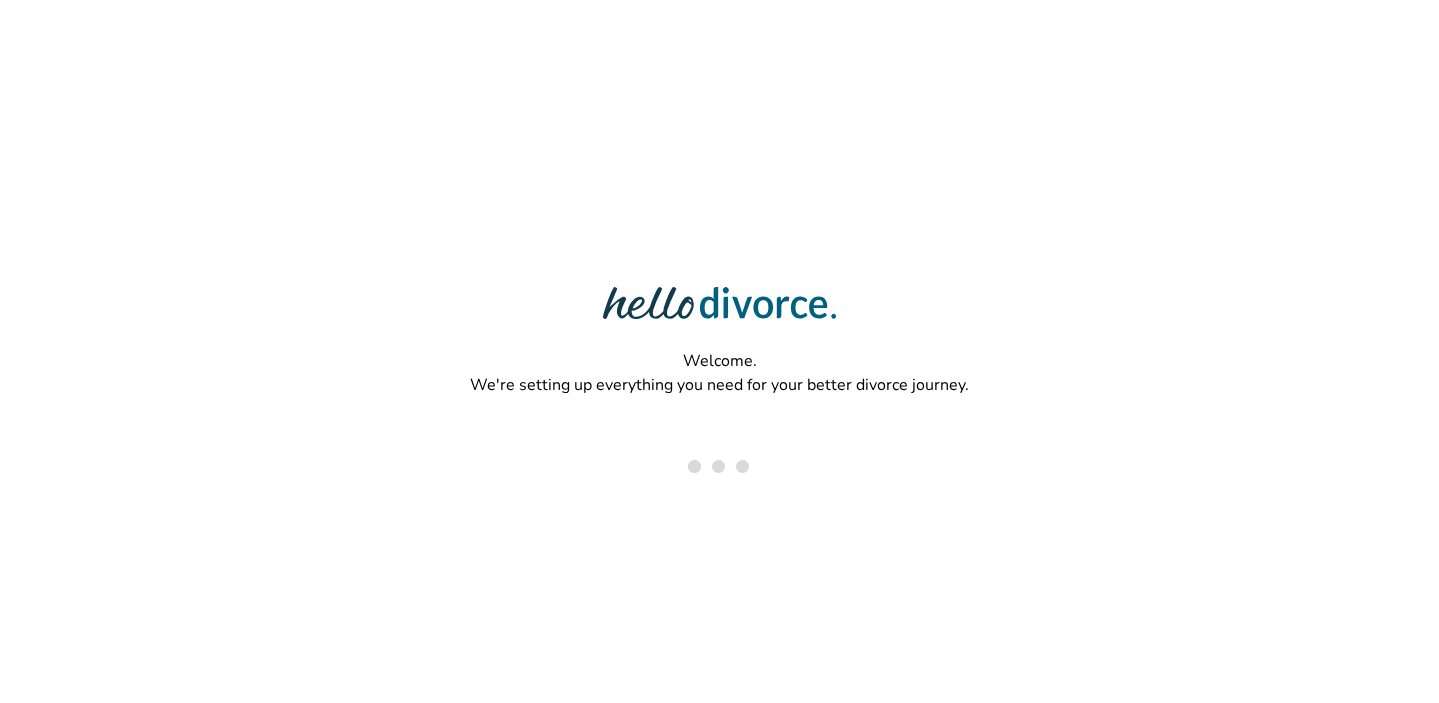 scroll, scrollTop: 0, scrollLeft: 0, axis: both 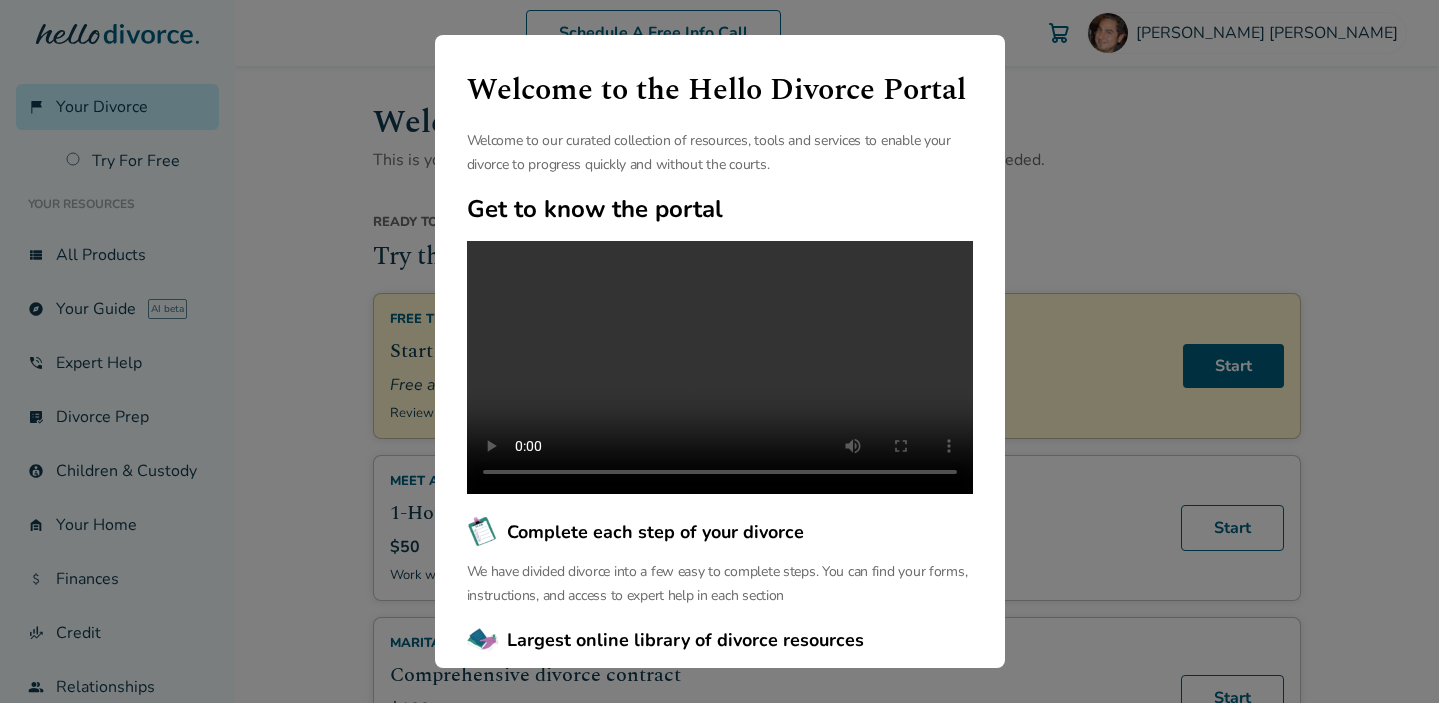 type 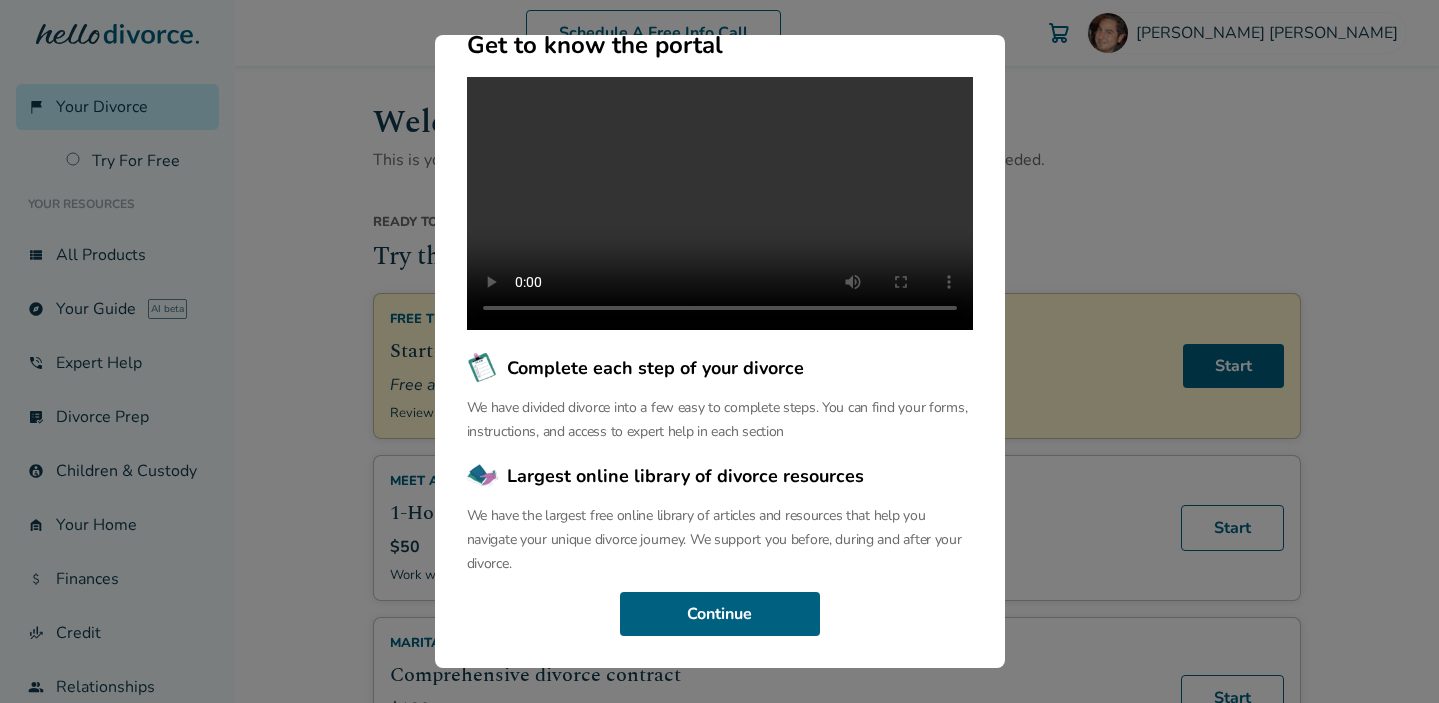 scroll, scrollTop: 187, scrollLeft: 0, axis: vertical 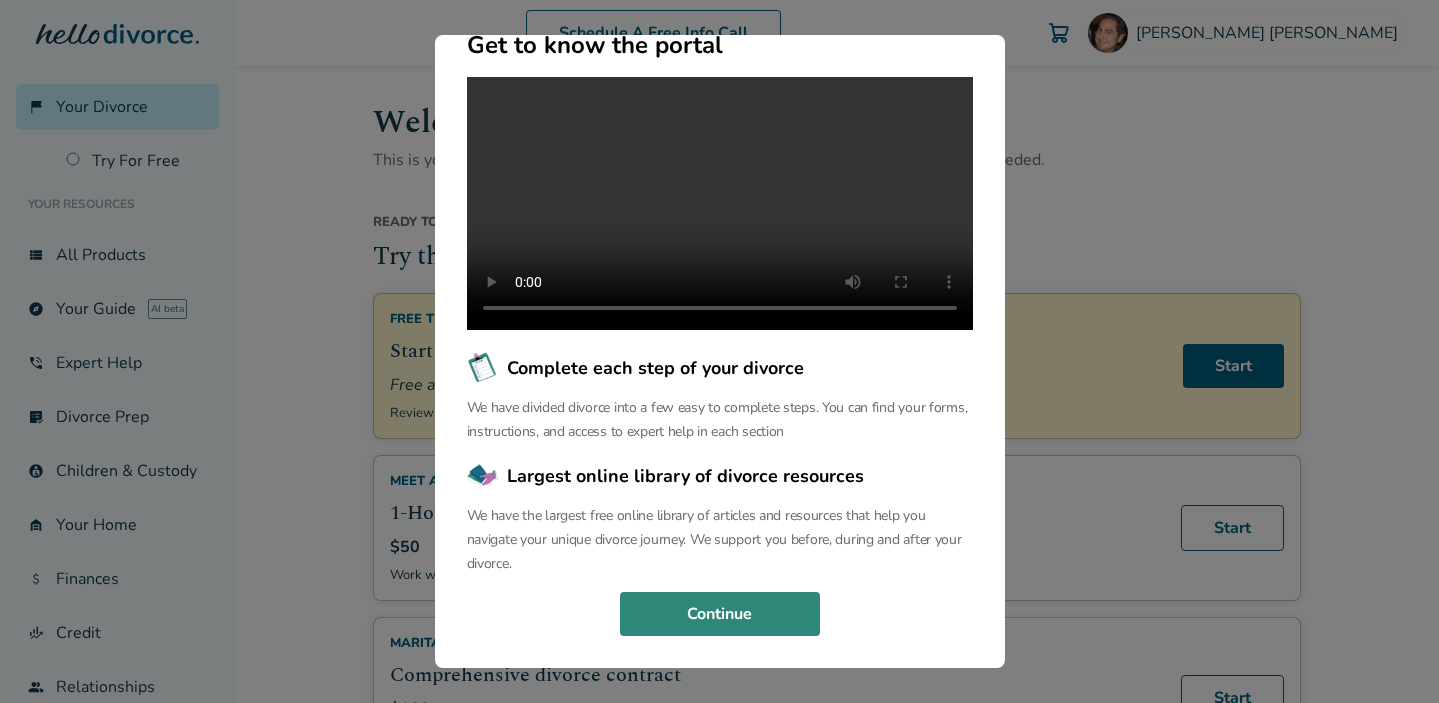 click on "Continue" at bounding box center [720, 614] 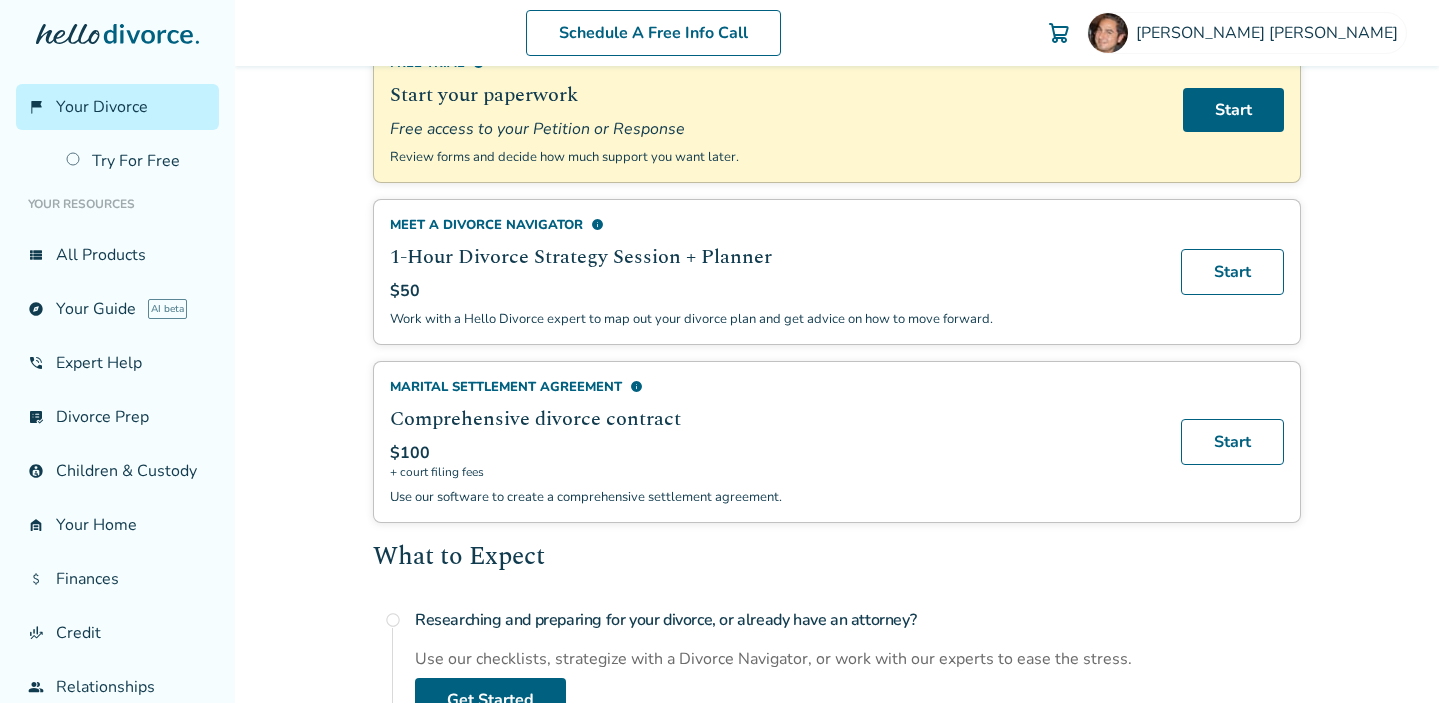 scroll, scrollTop: 268, scrollLeft: 0, axis: vertical 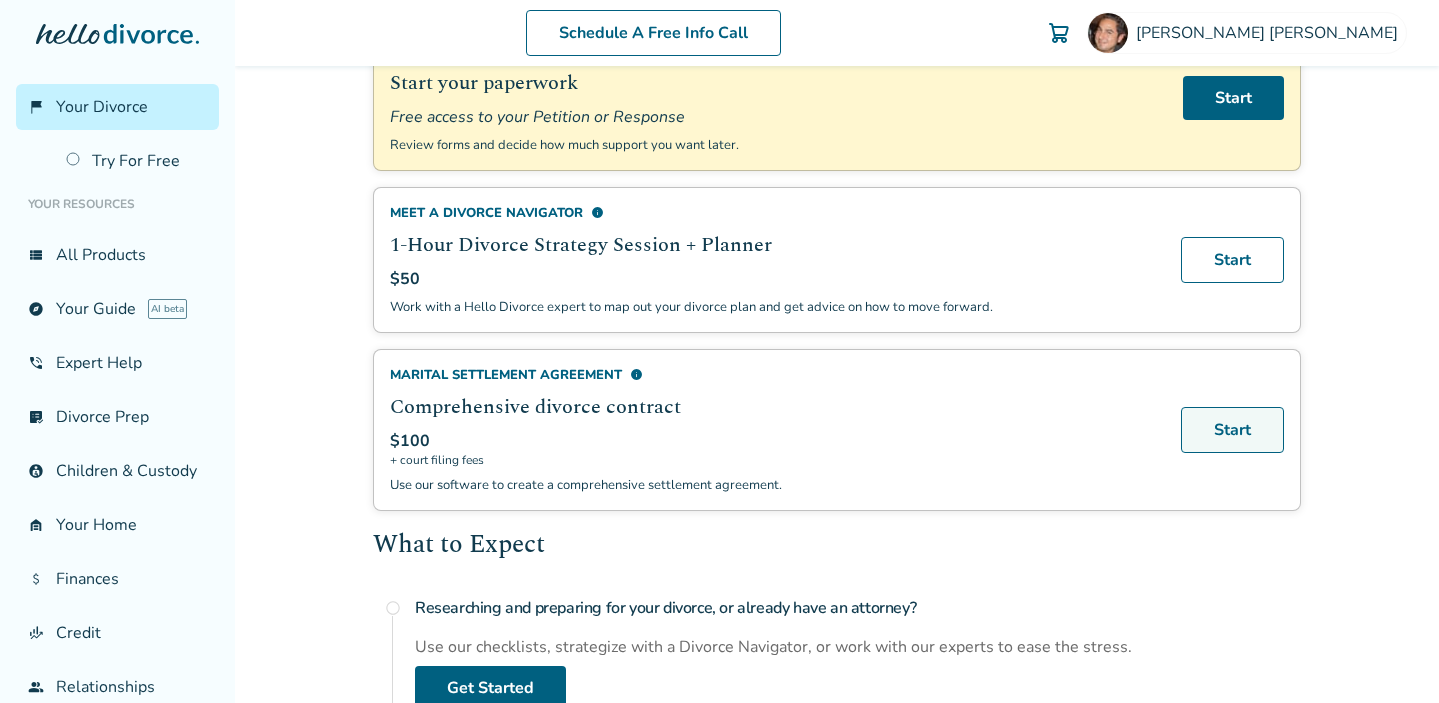 click on "Start" at bounding box center (1232, 430) 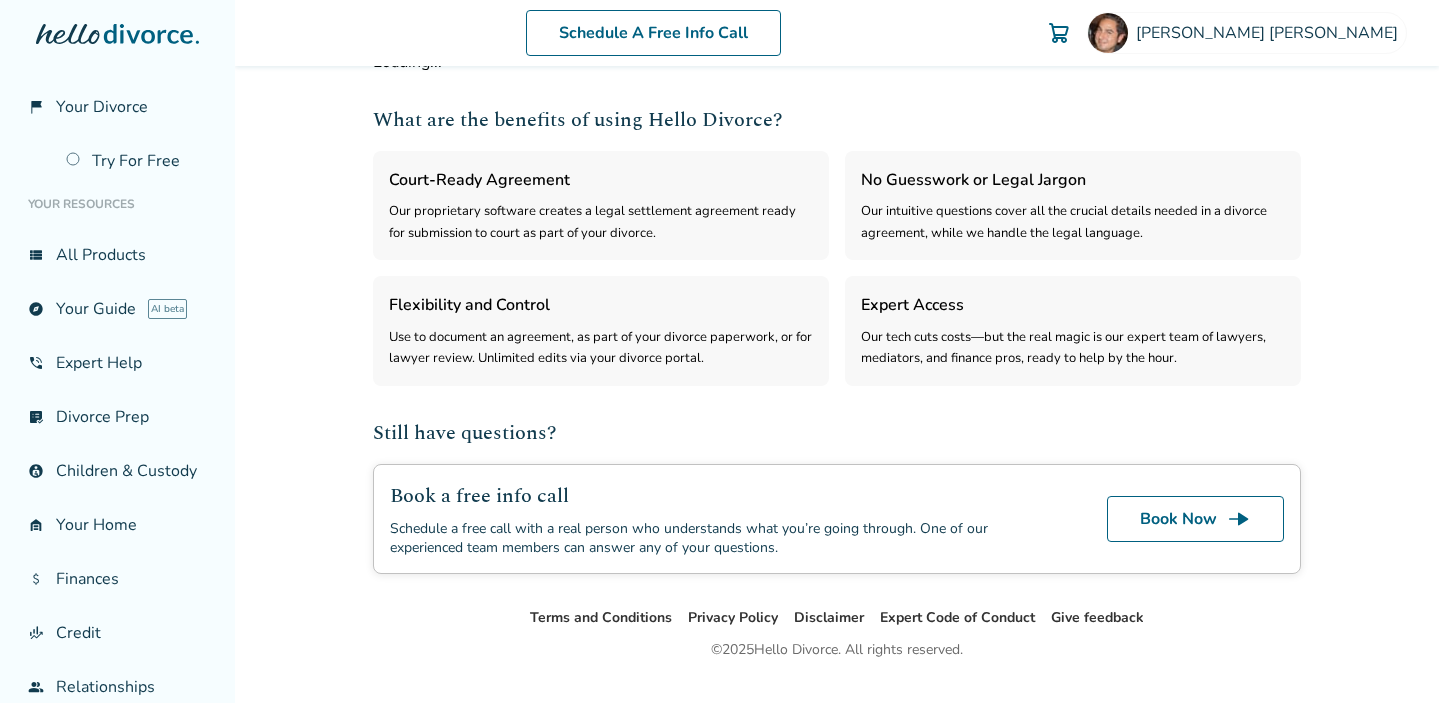 select on "***" 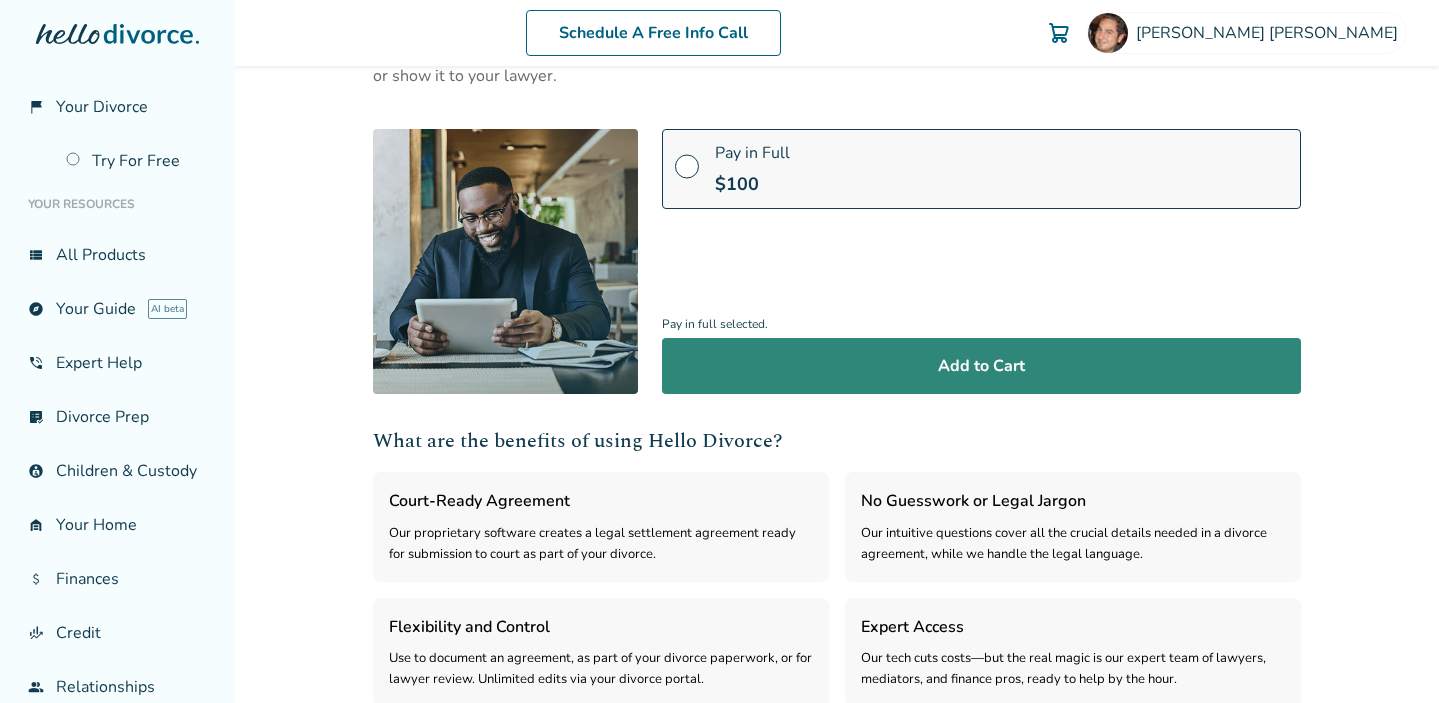 scroll, scrollTop: 170, scrollLeft: 0, axis: vertical 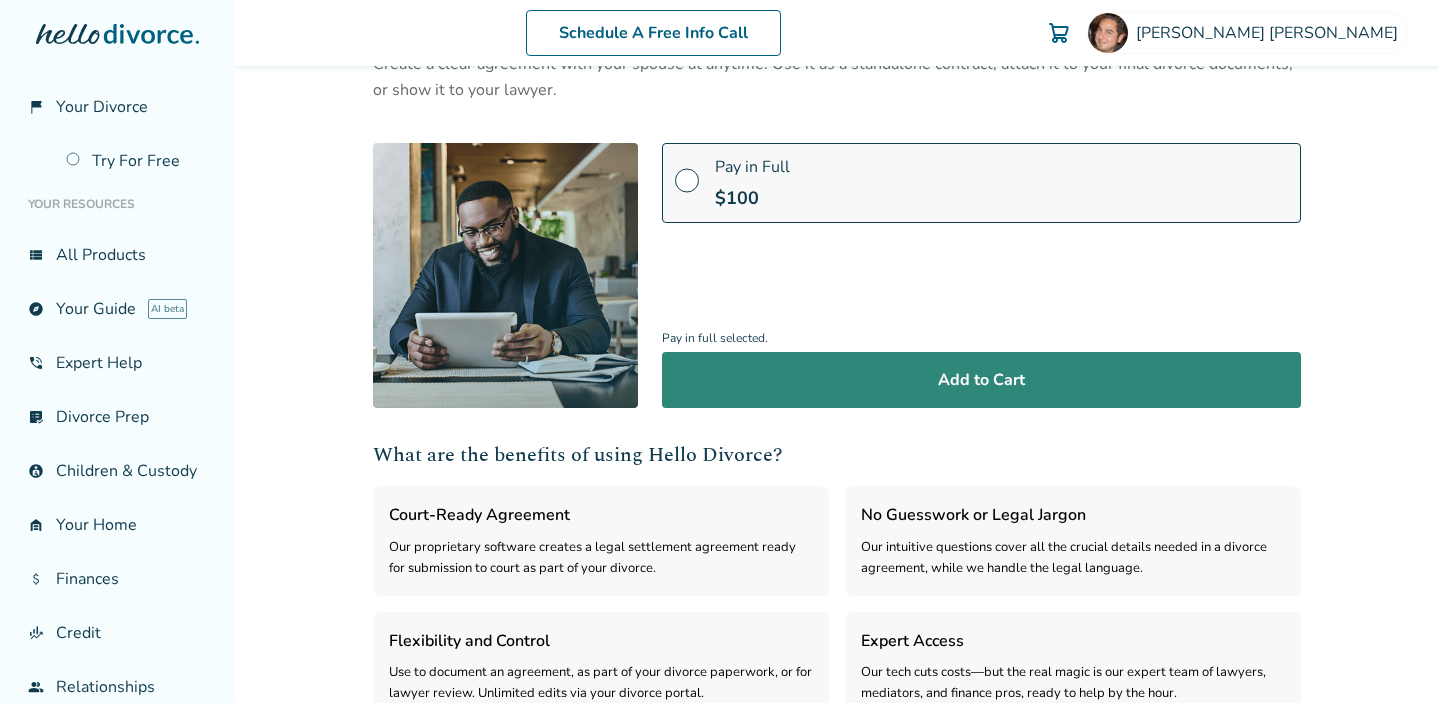 click on "Add to Cart" at bounding box center [981, 380] 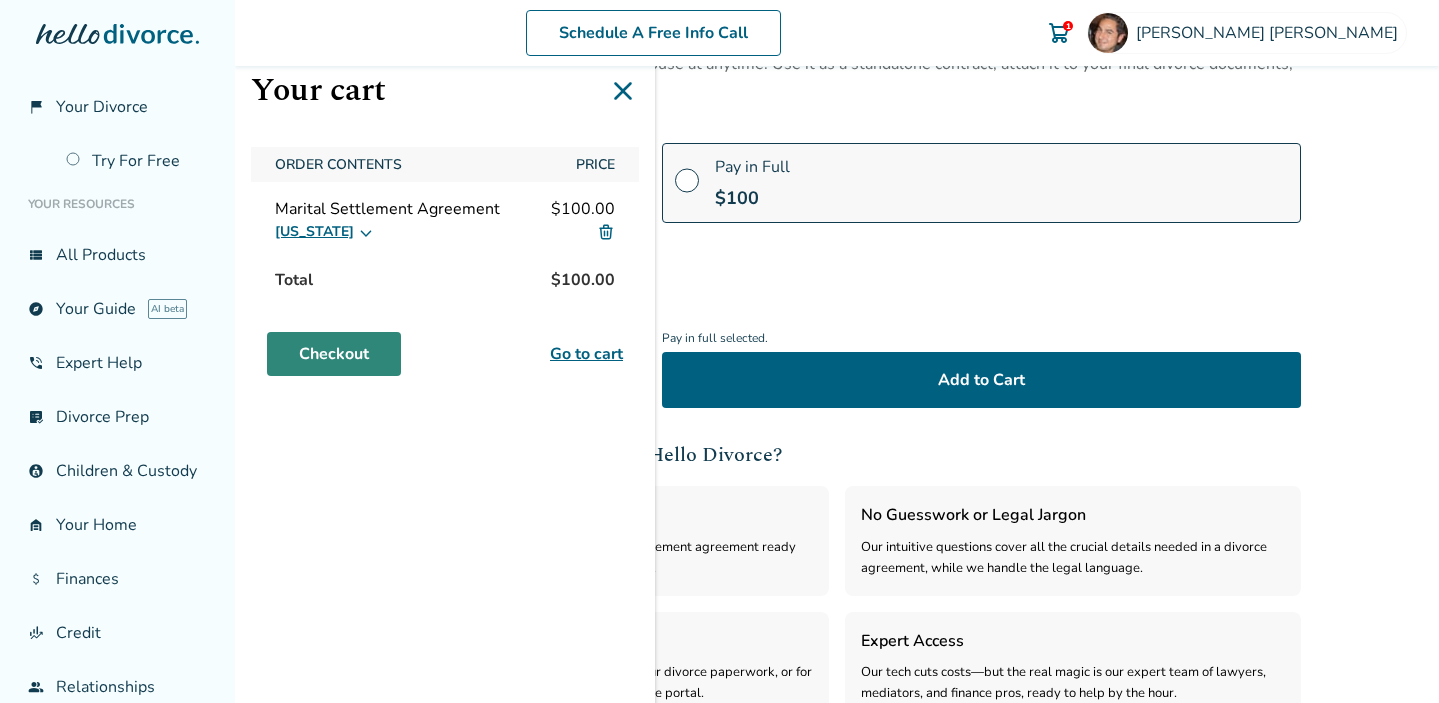 click on "Checkout" at bounding box center [334, 354] 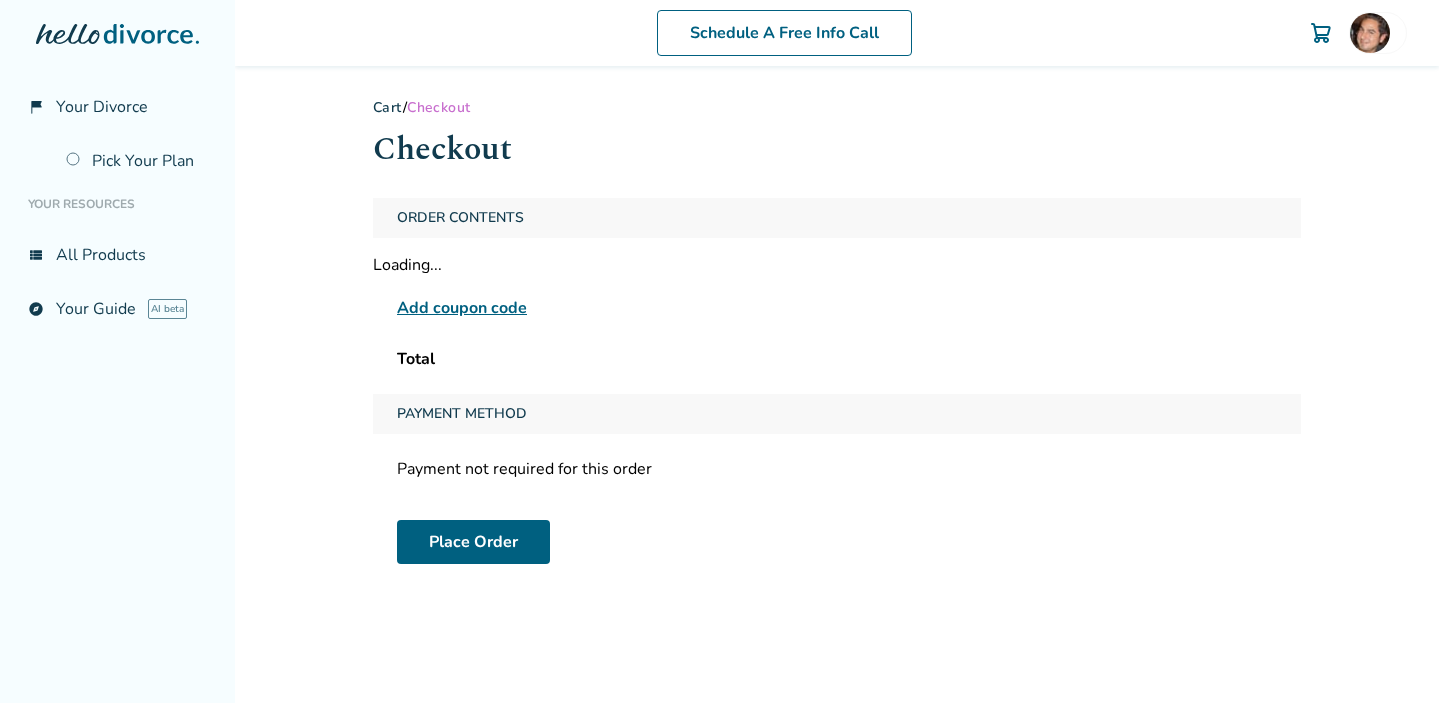 scroll, scrollTop: 0, scrollLeft: 0, axis: both 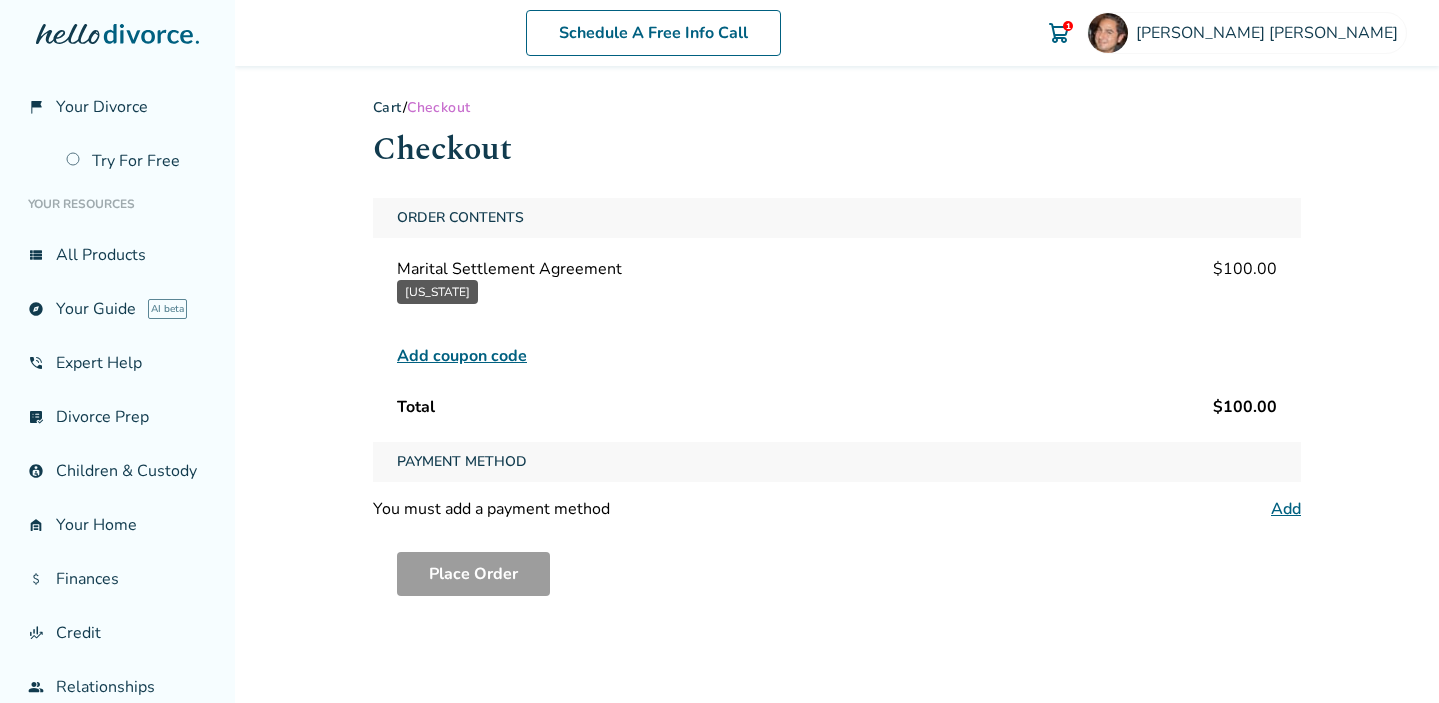click on "Add" at bounding box center [1286, 509] 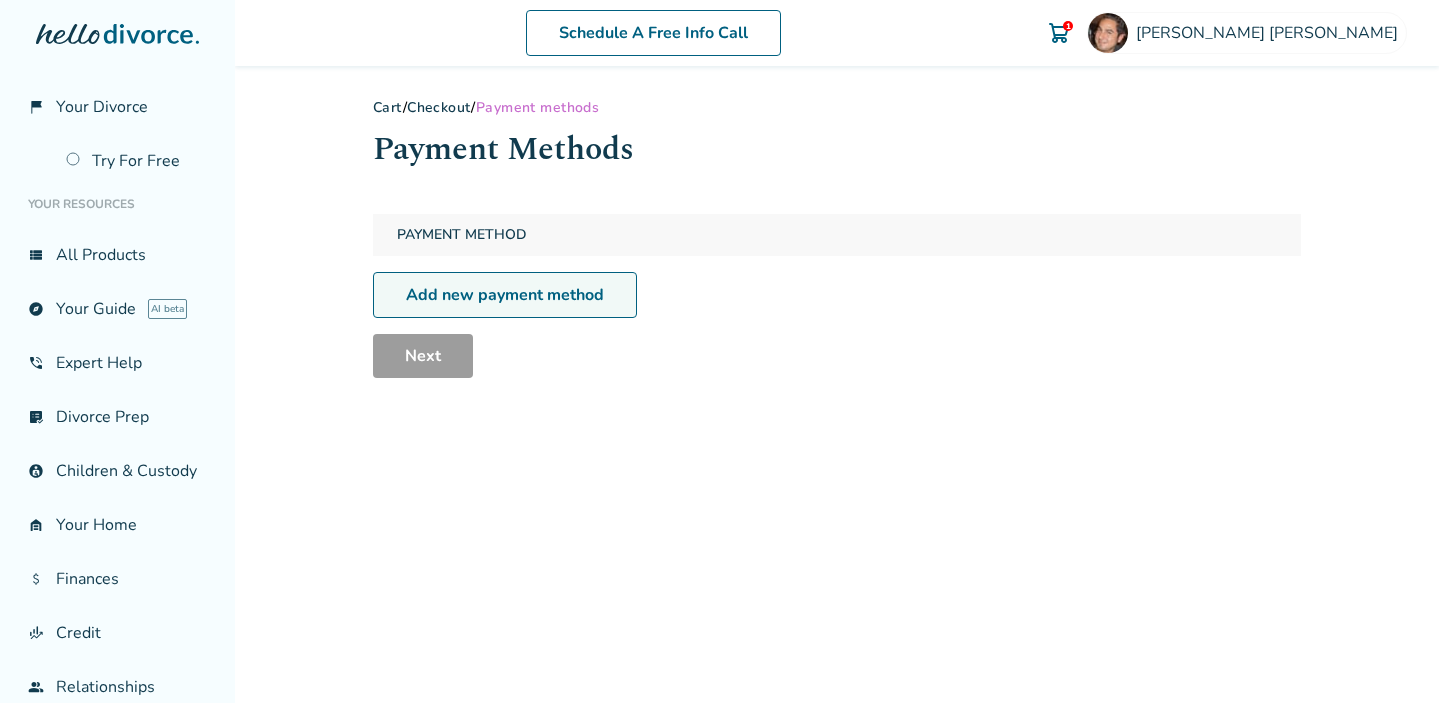 click on "Add new payment method" at bounding box center (505, 295) 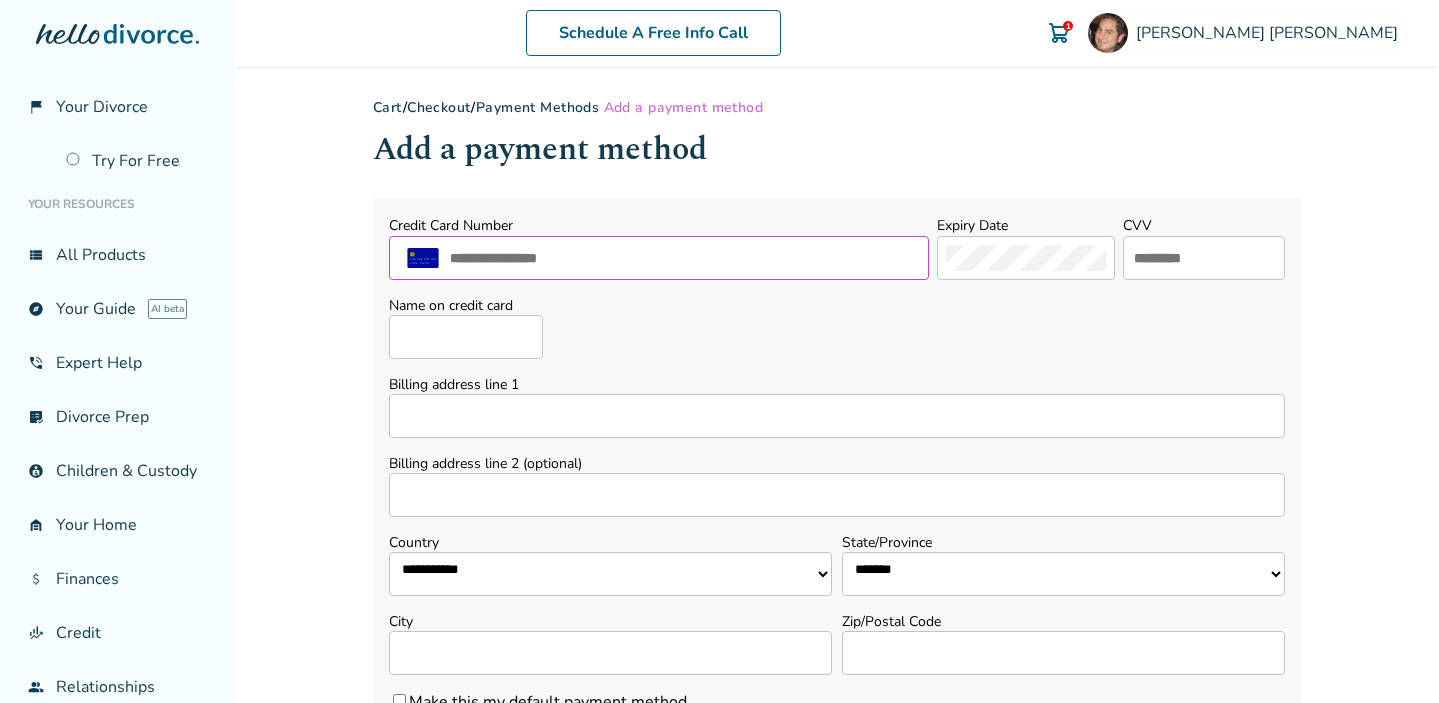 click at bounding box center (684, 258) 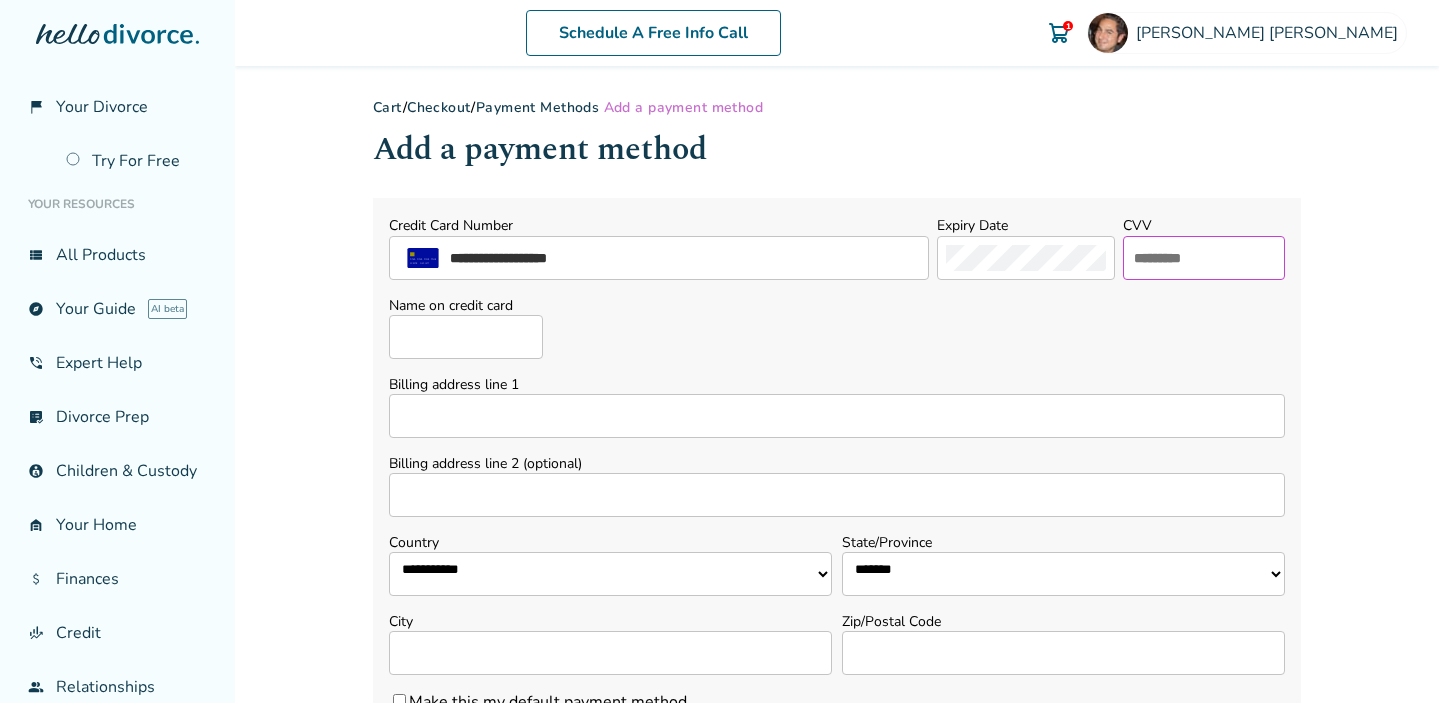 type on "***" 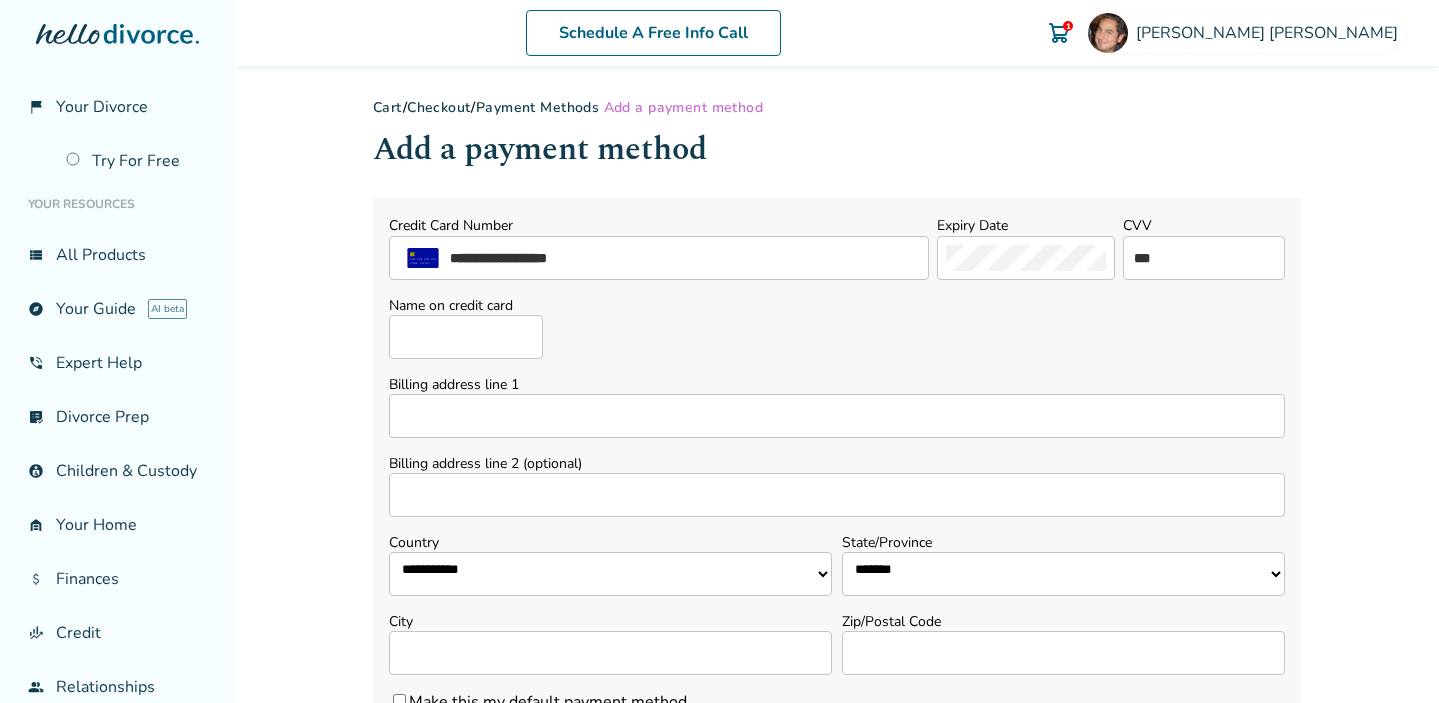 type on "**********" 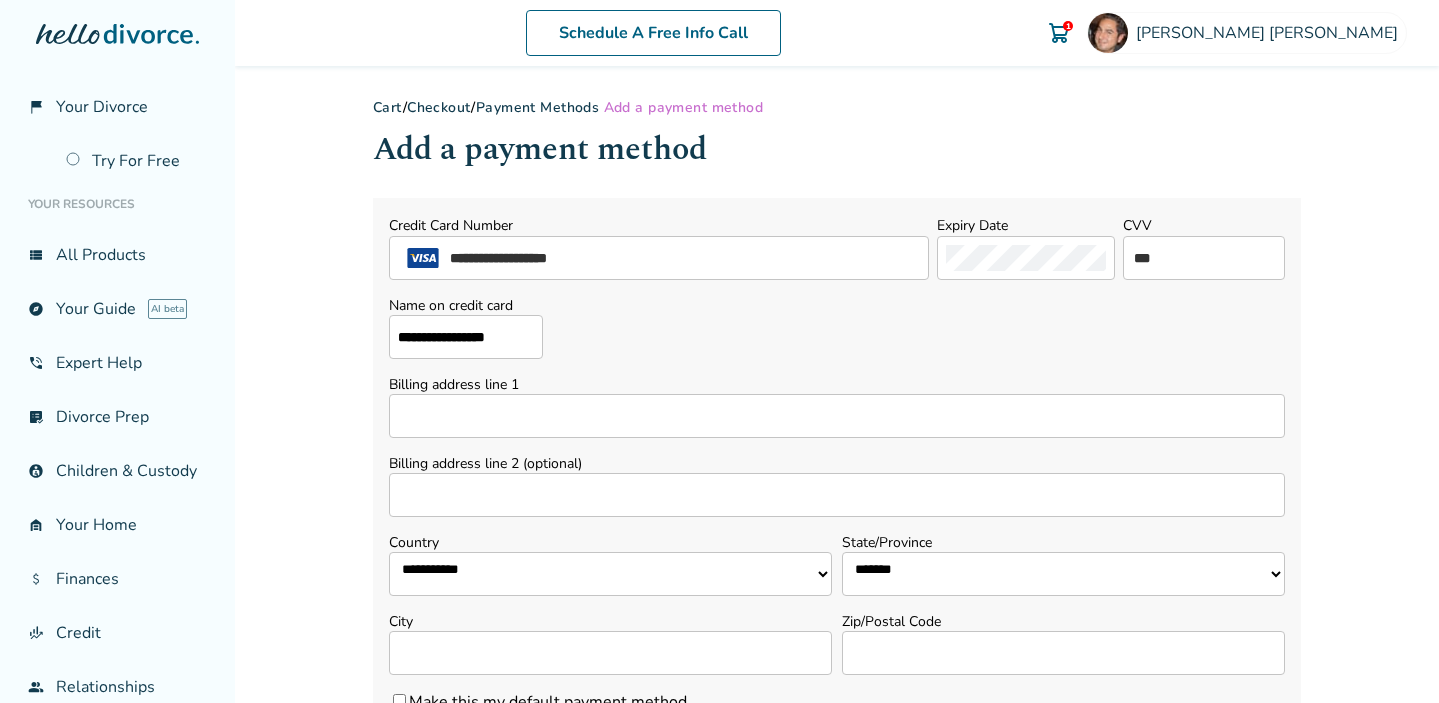 click on "Billing address line 1" at bounding box center [837, 416] 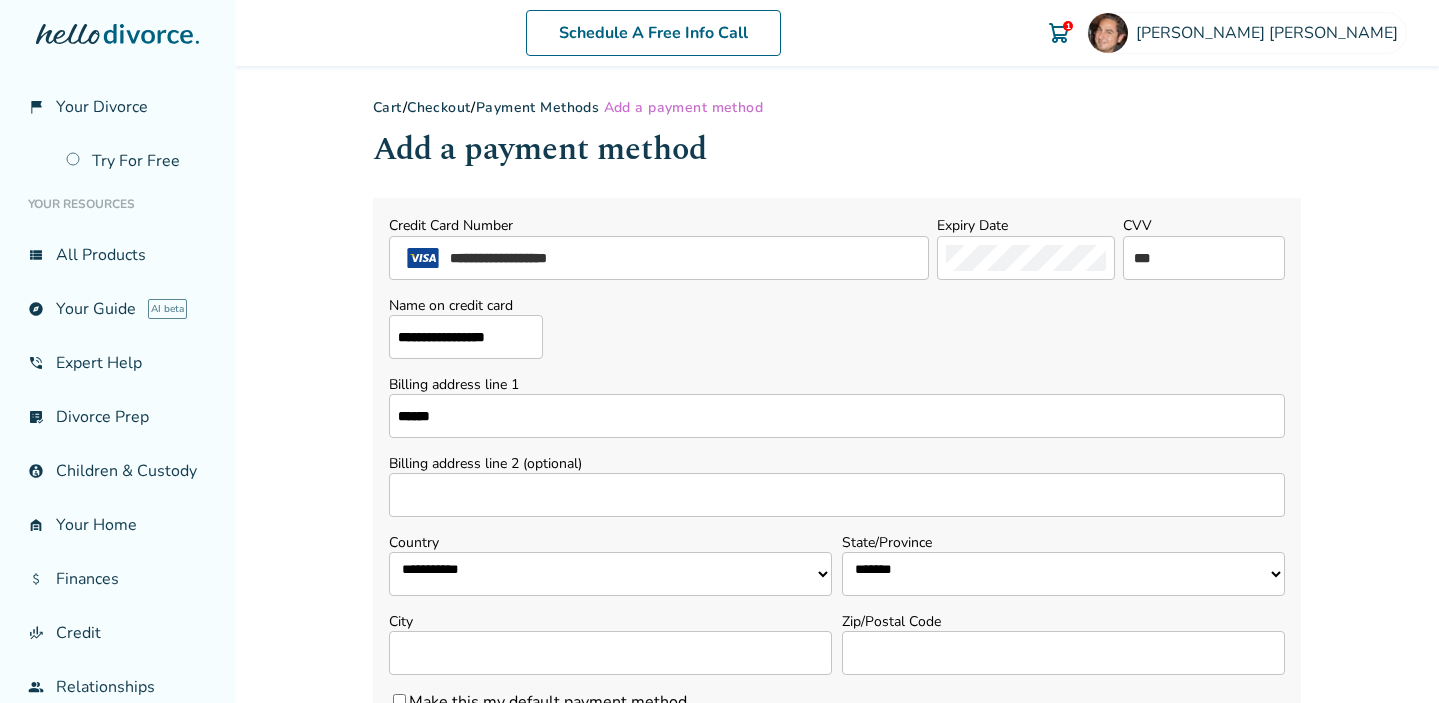 type on "**********" 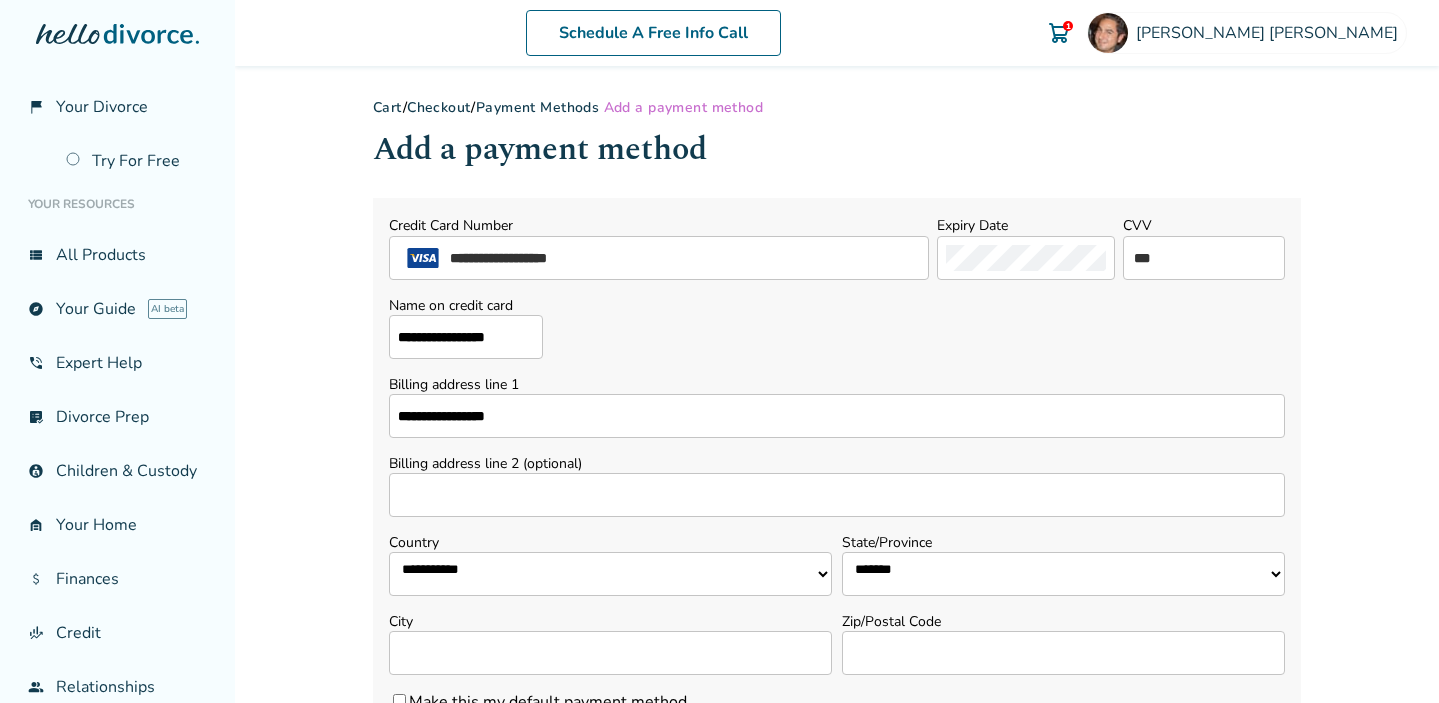 select on "**" 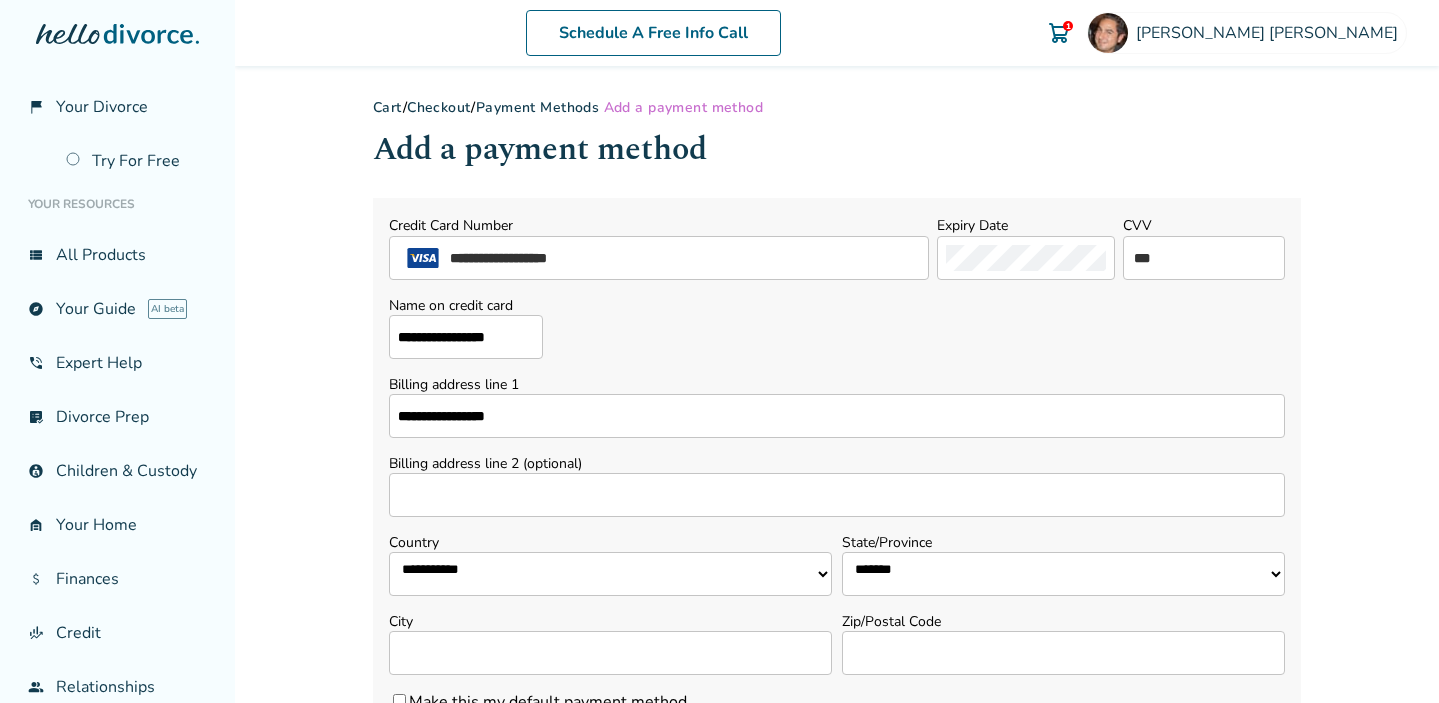 type on "********" 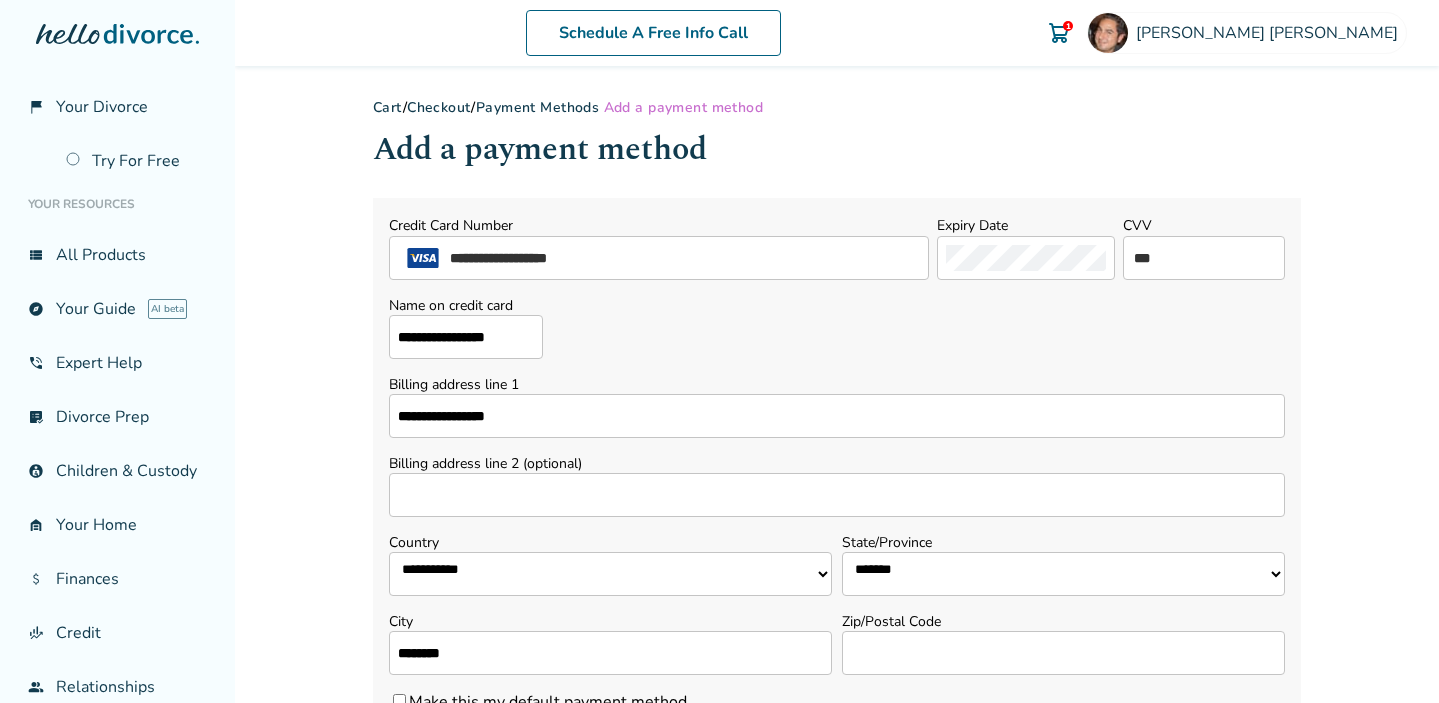 type on "*****" 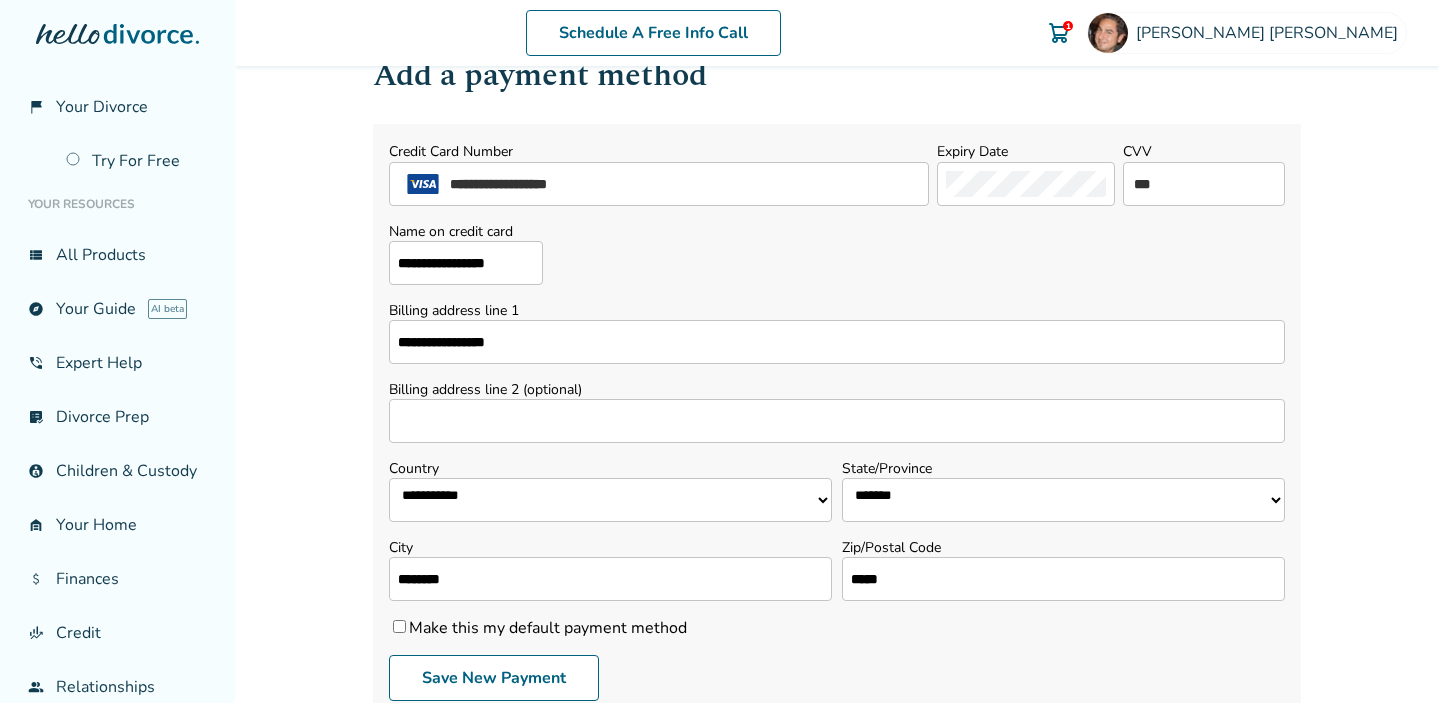 scroll, scrollTop: 176, scrollLeft: 0, axis: vertical 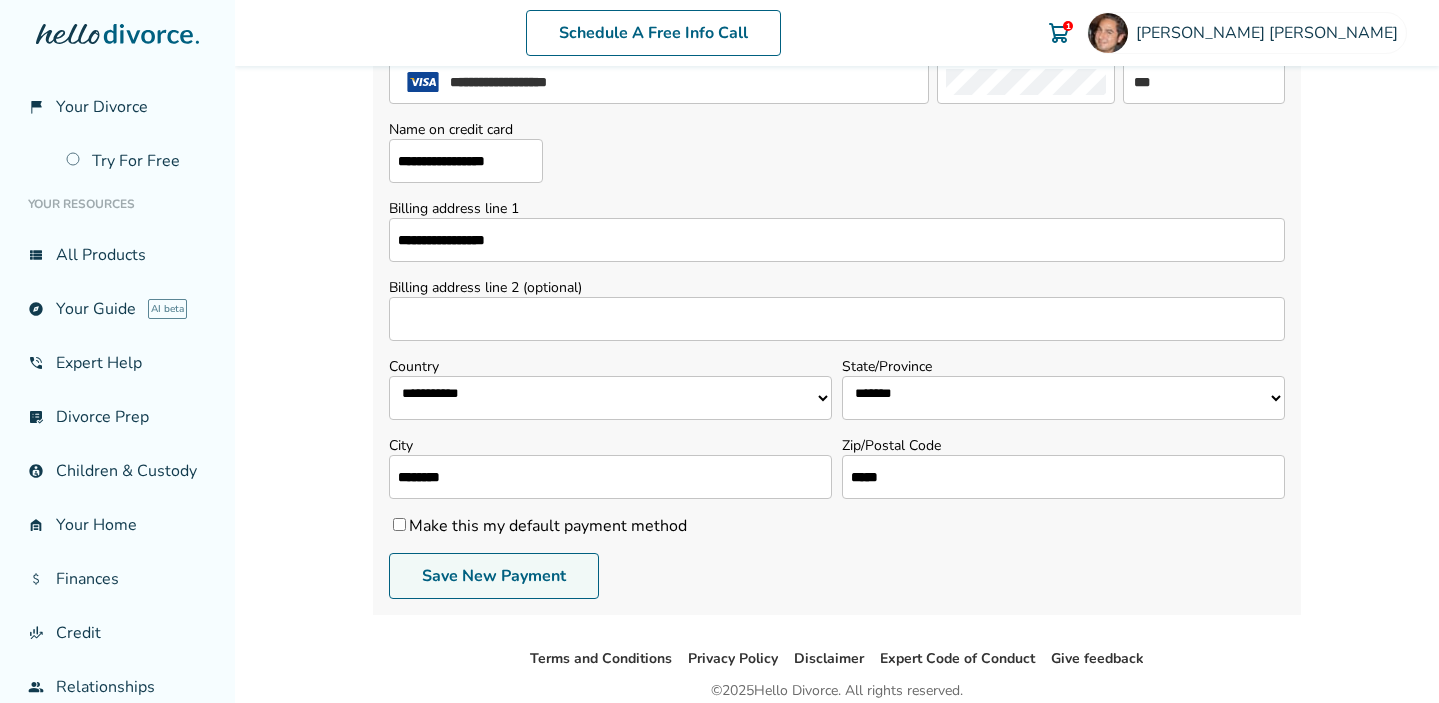 click on "Save New Payment" at bounding box center (494, 576) 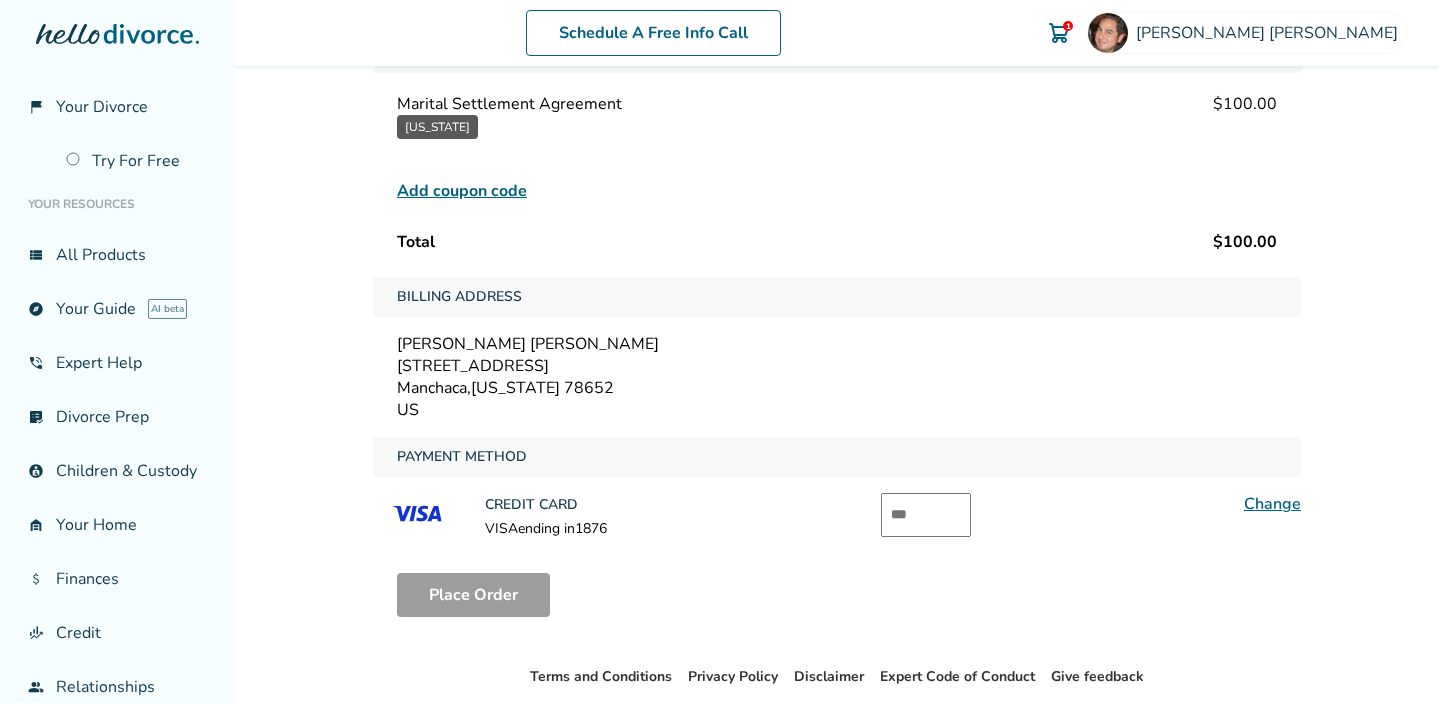 scroll, scrollTop: 167, scrollLeft: 0, axis: vertical 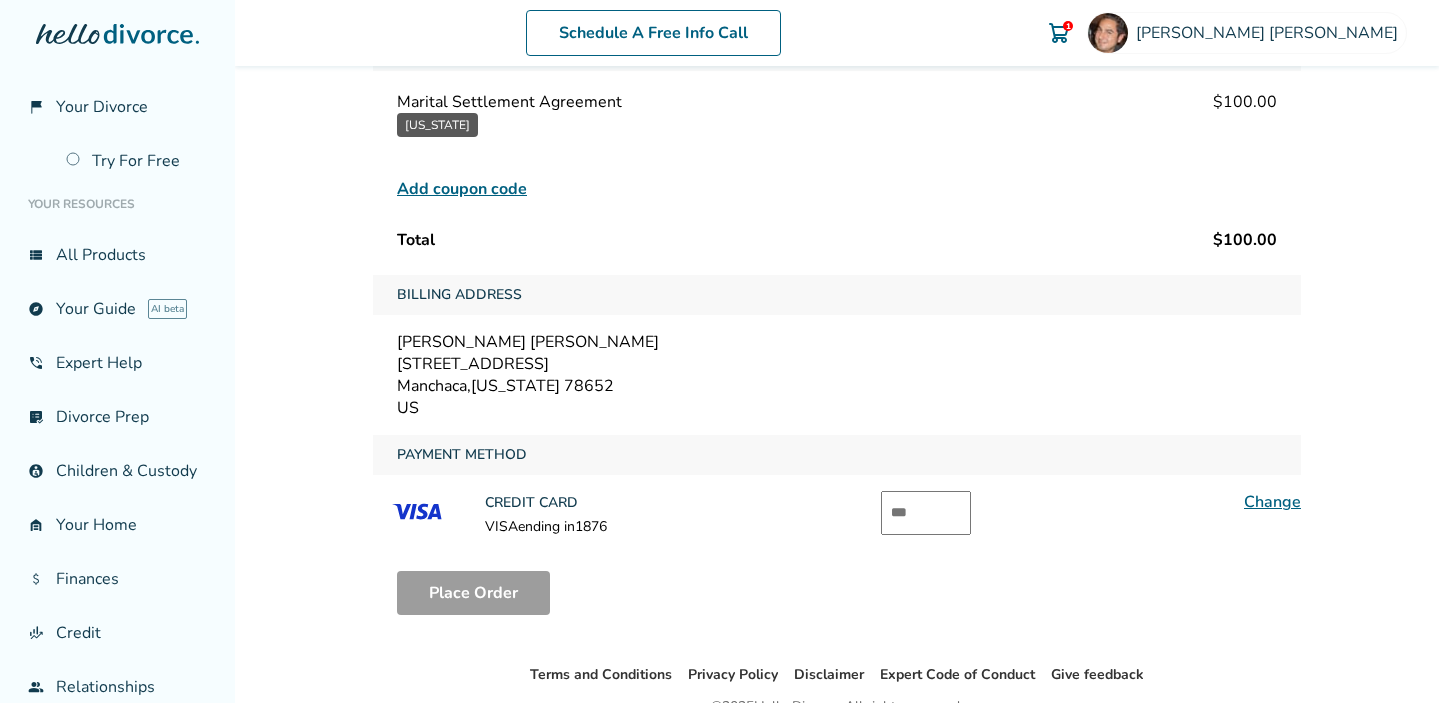 click at bounding box center [926, 513] 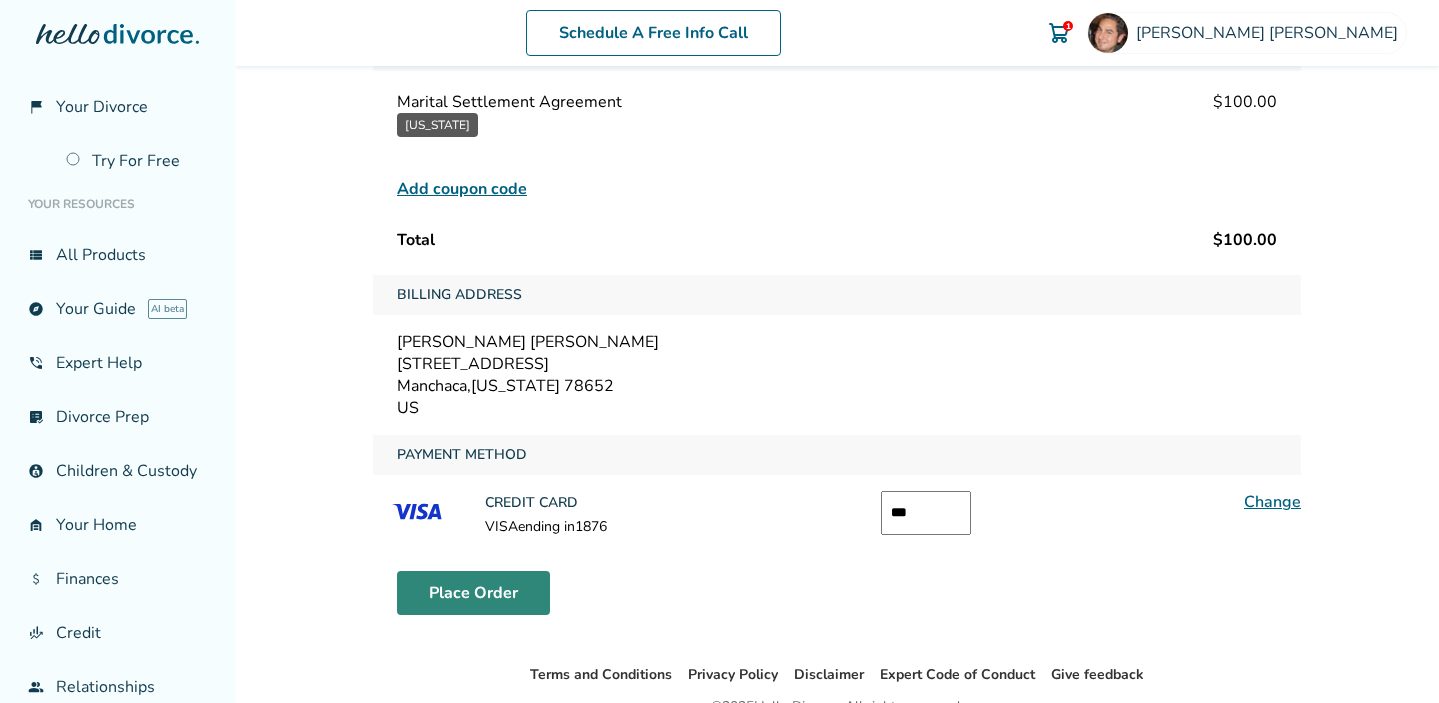 type on "***" 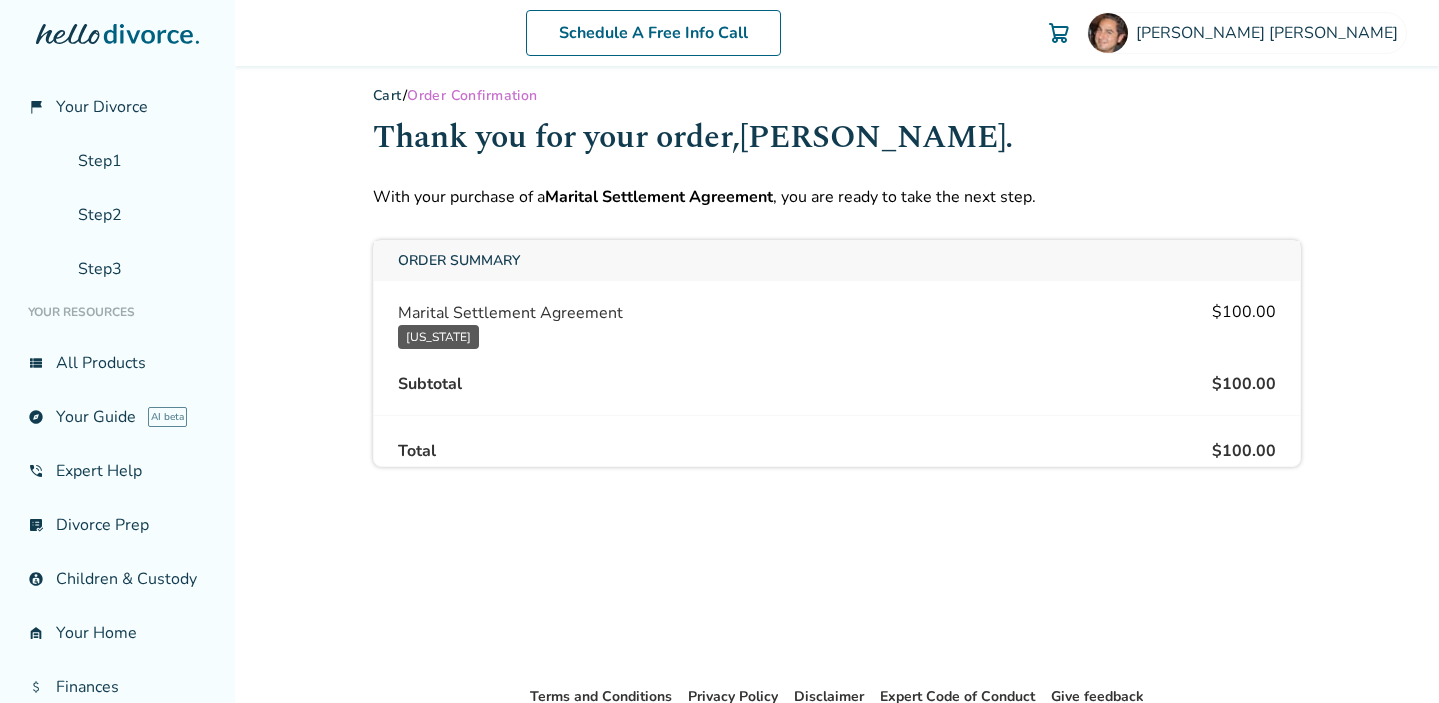 scroll, scrollTop: 0, scrollLeft: 0, axis: both 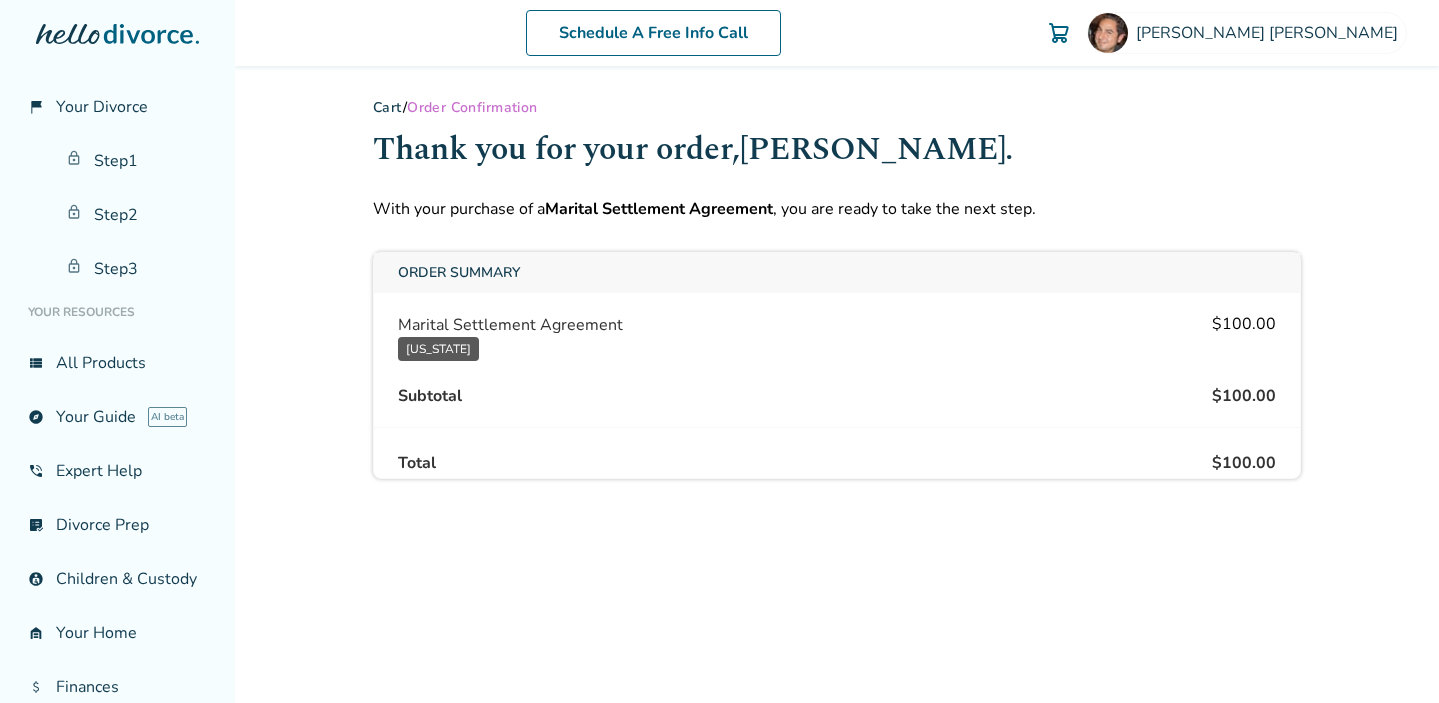 click on "Thank you for your order,  Salomon ." at bounding box center [837, 149] 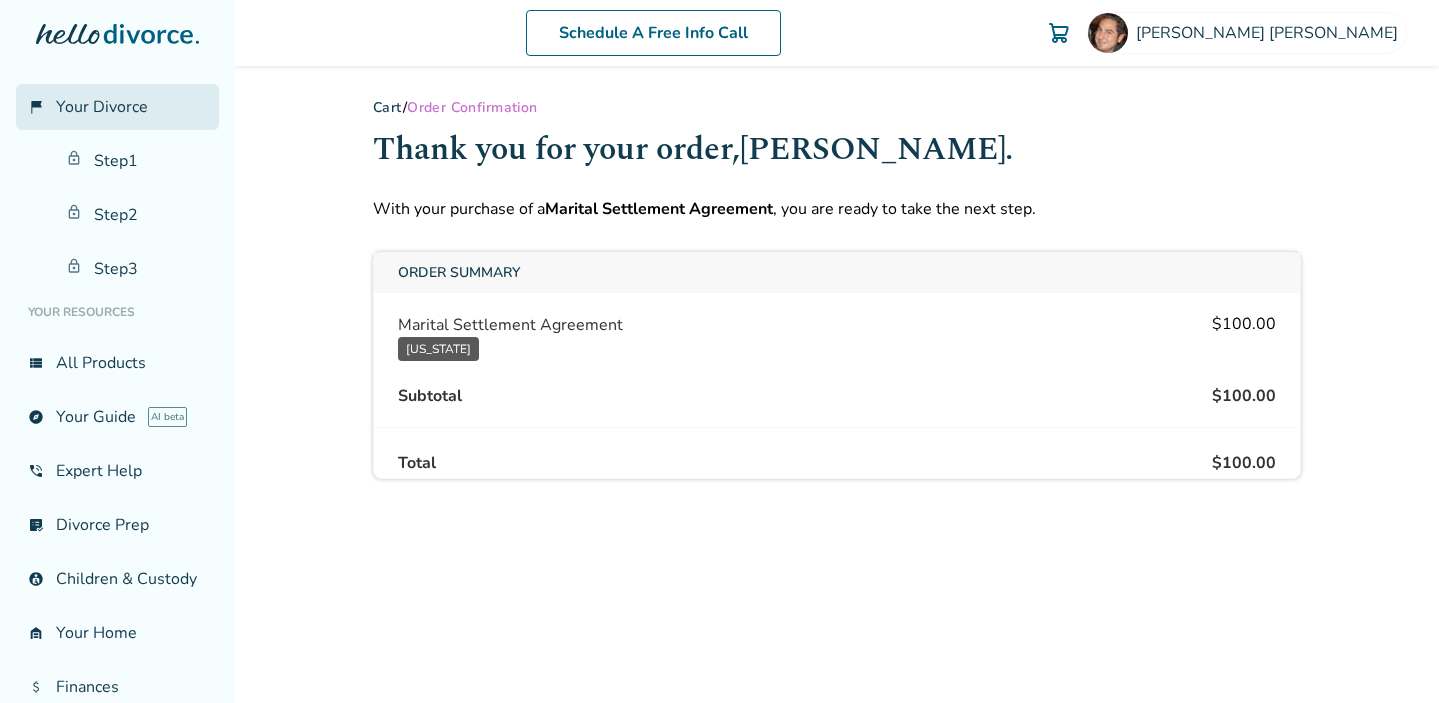 click on "Your Divorce" at bounding box center (102, 107) 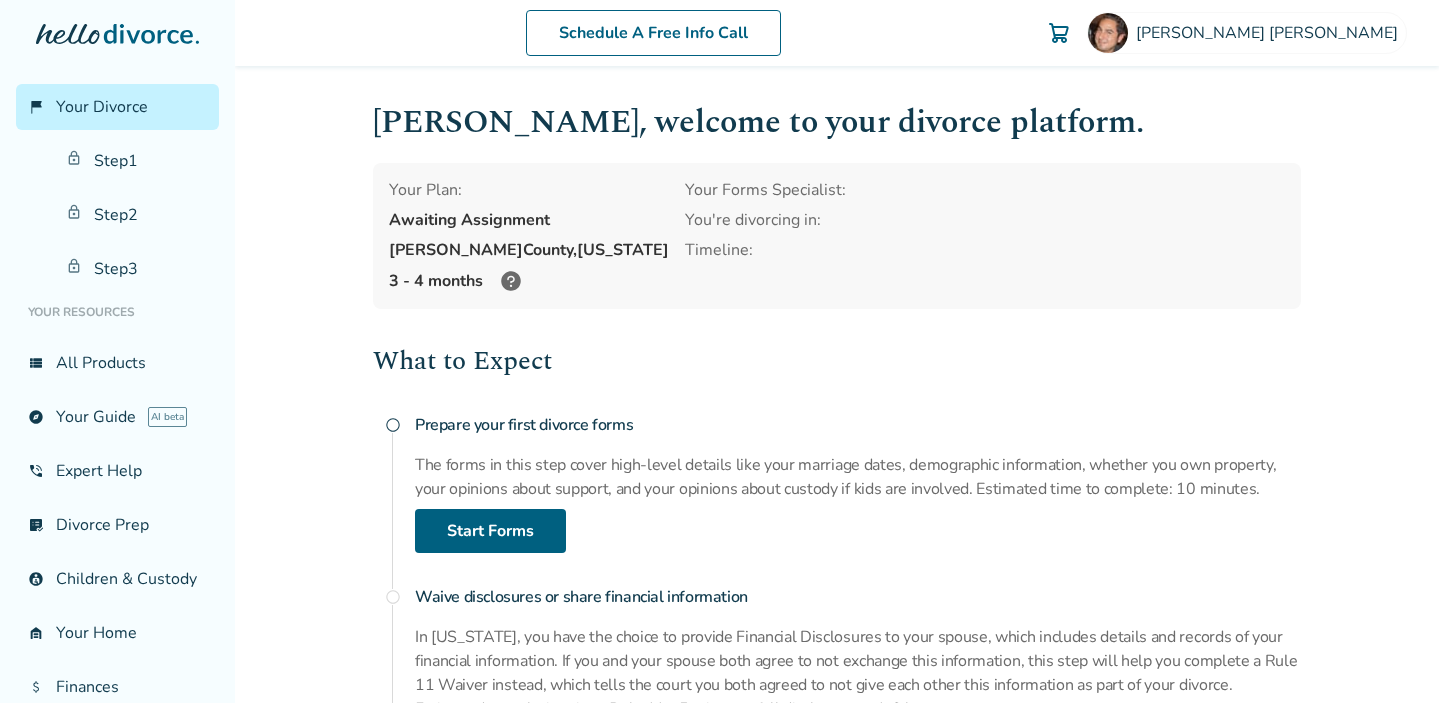click 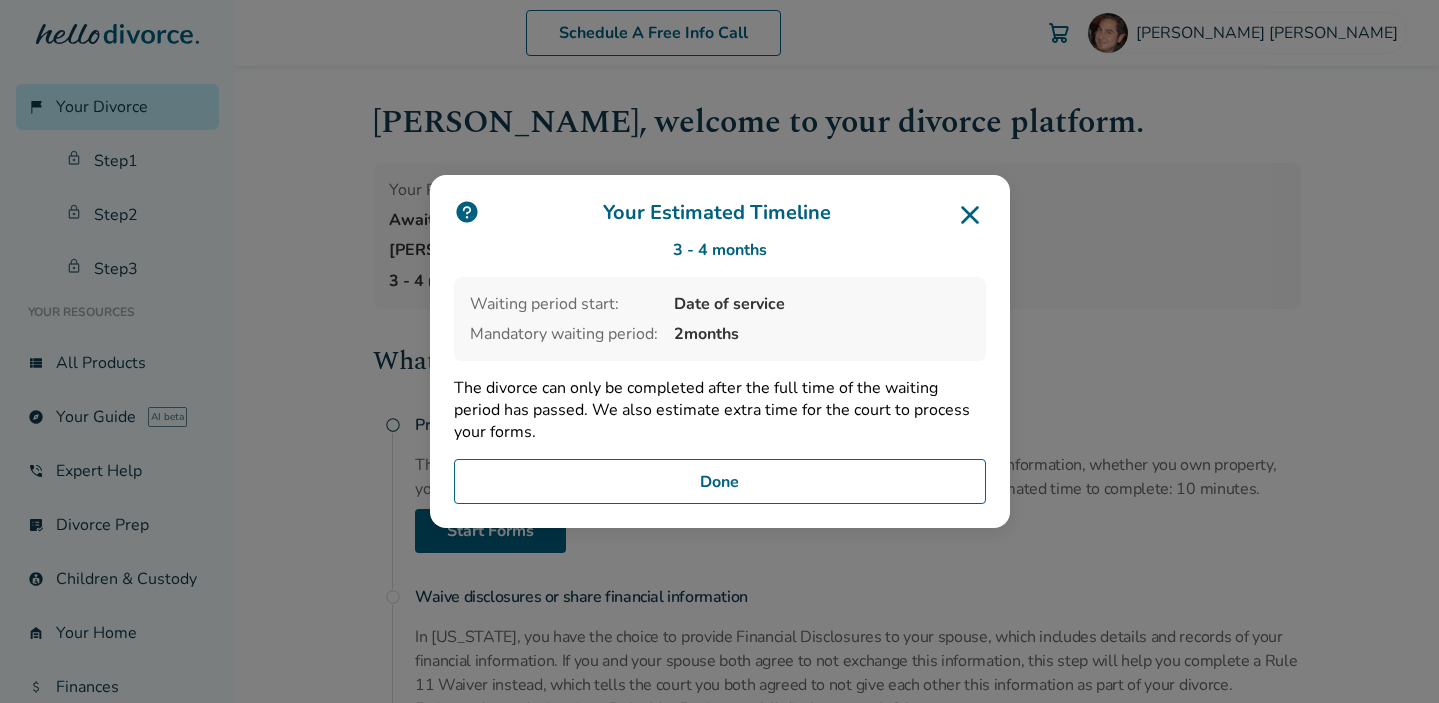 click on "Done" at bounding box center [720, 482] 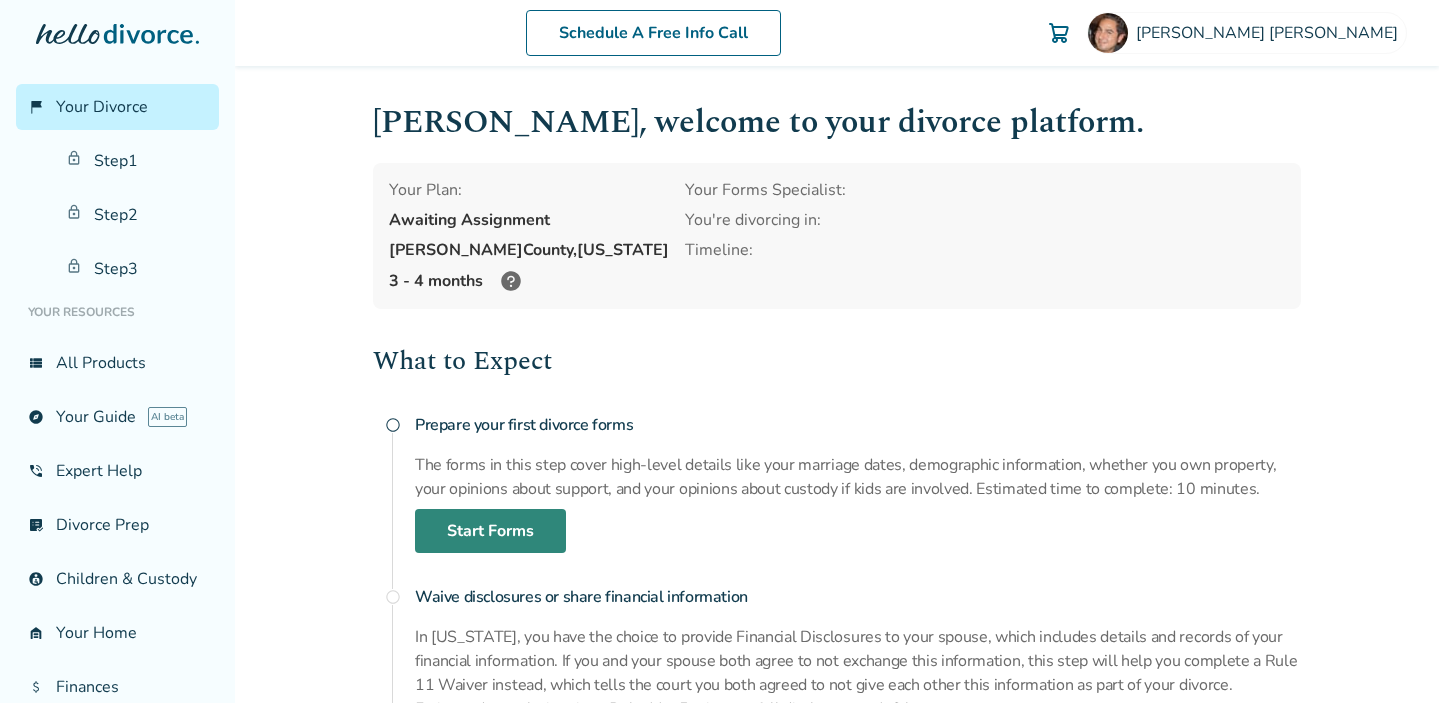click on "Start Forms" at bounding box center (490, 531) 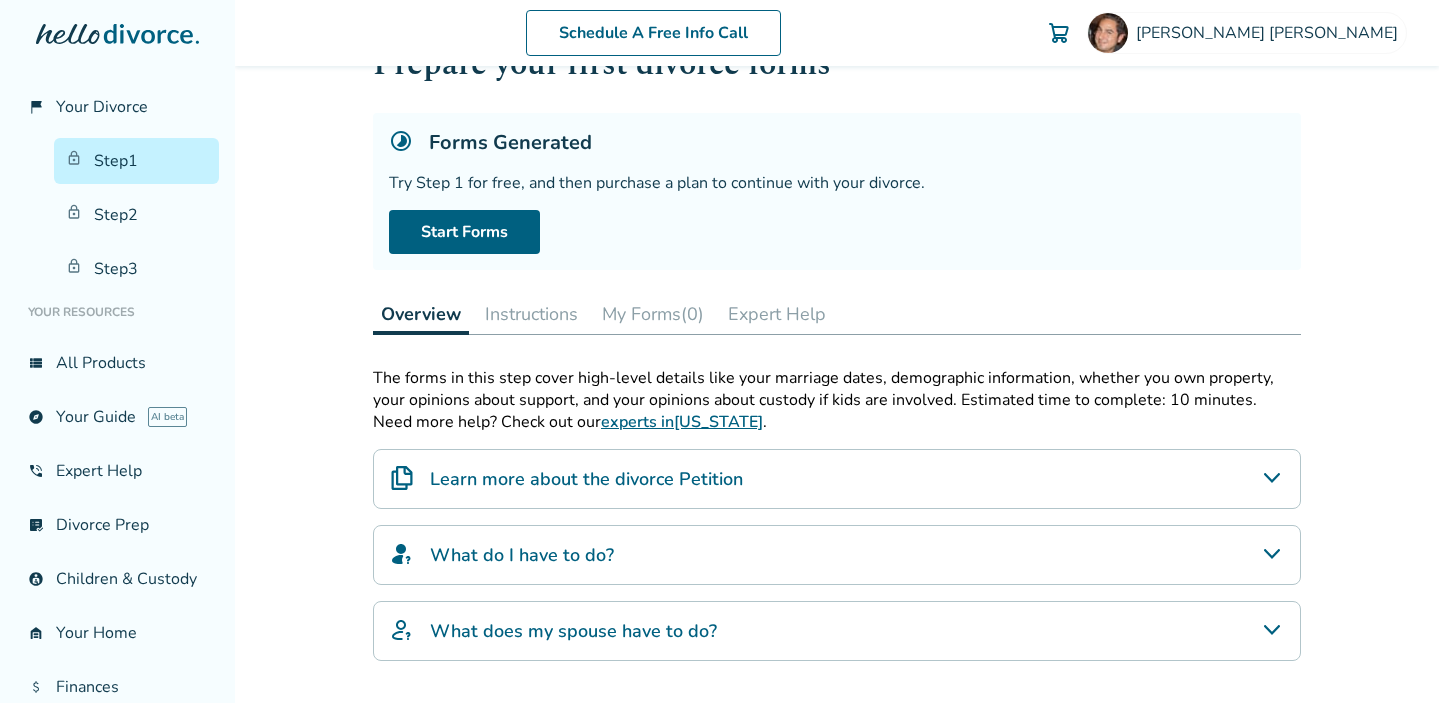 scroll, scrollTop: 82, scrollLeft: 0, axis: vertical 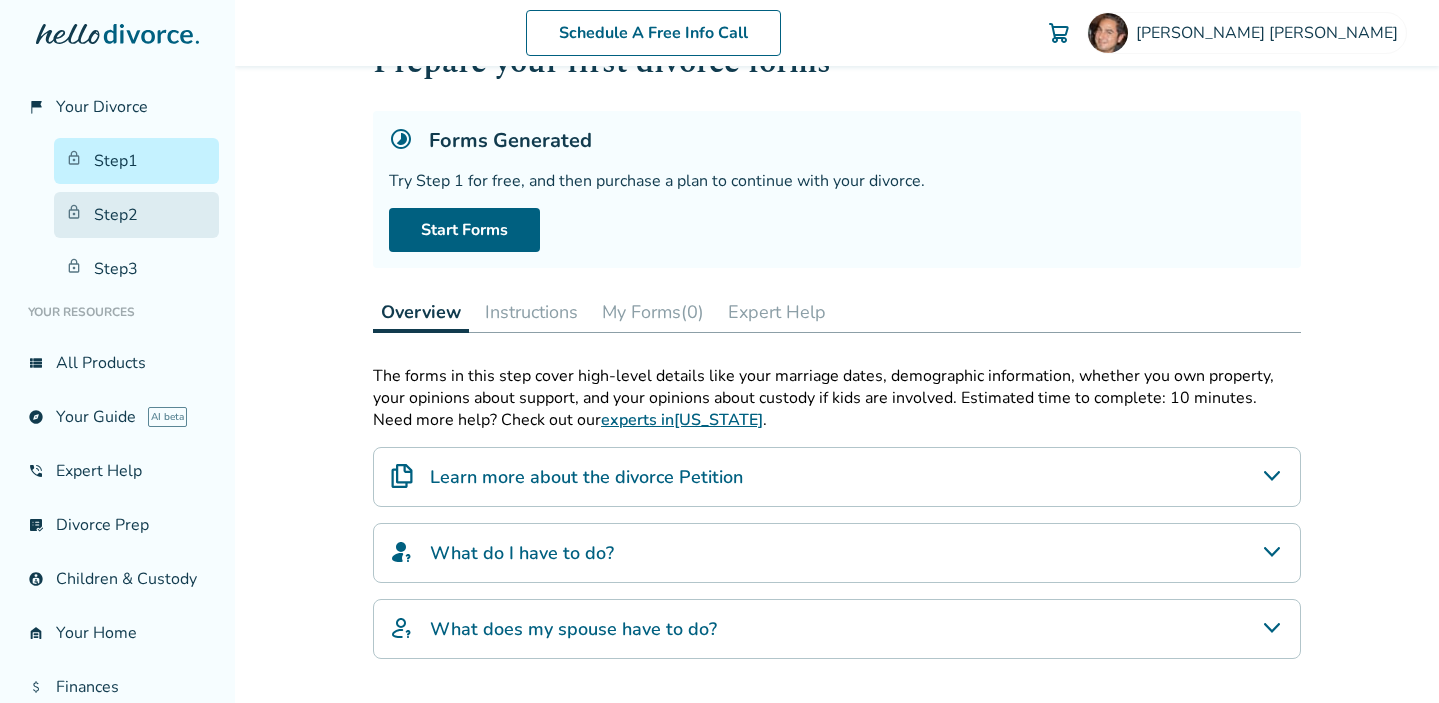 click on "Step  2" at bounding box center (136, 215) 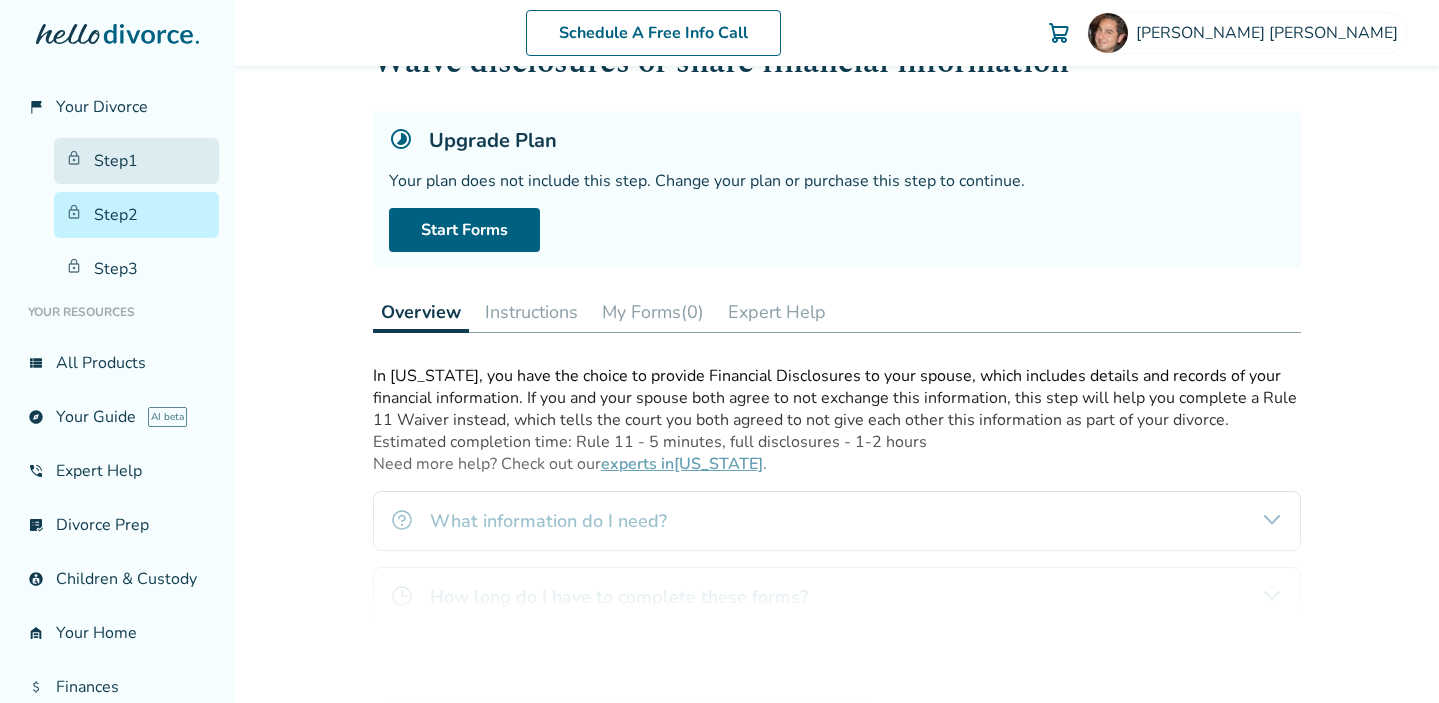 click on "Step  1" at bounding box center [136, 161] 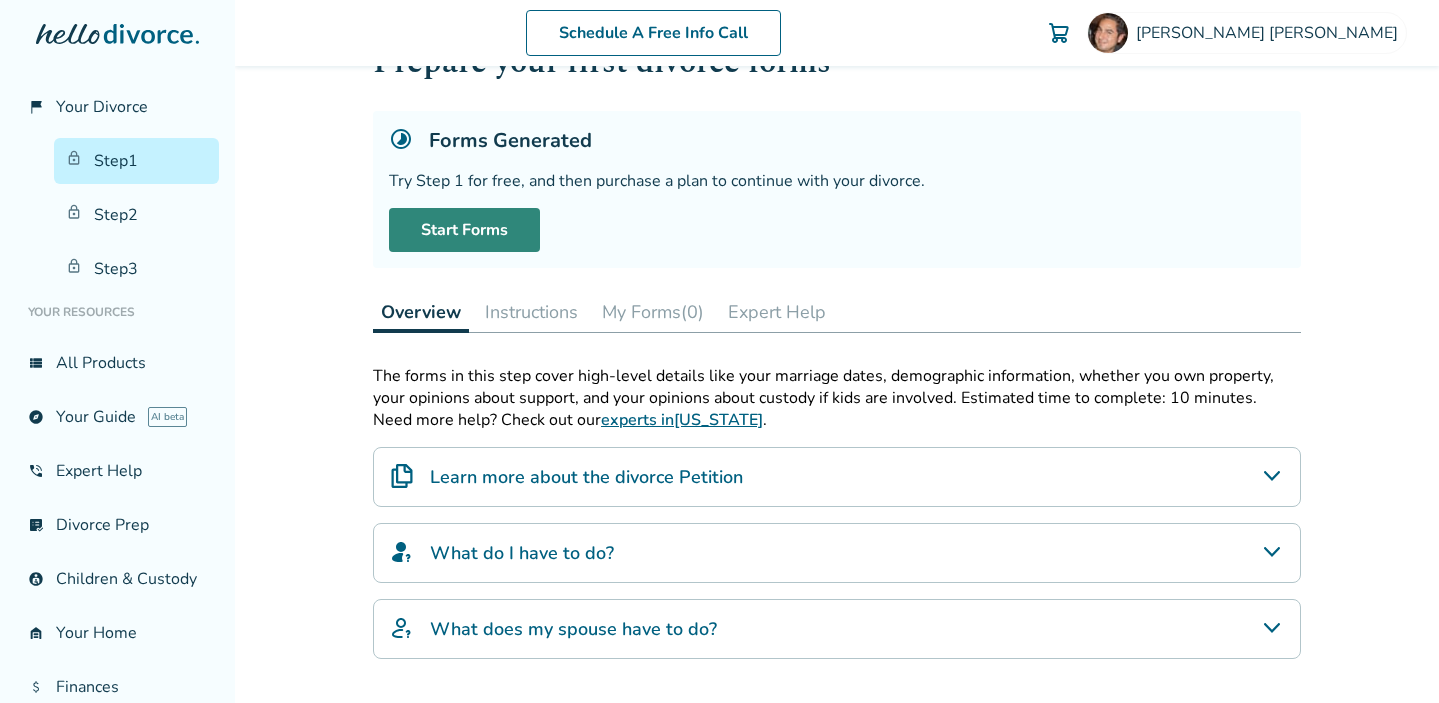 click on "Start Forms" at bounding box center [464, 230] 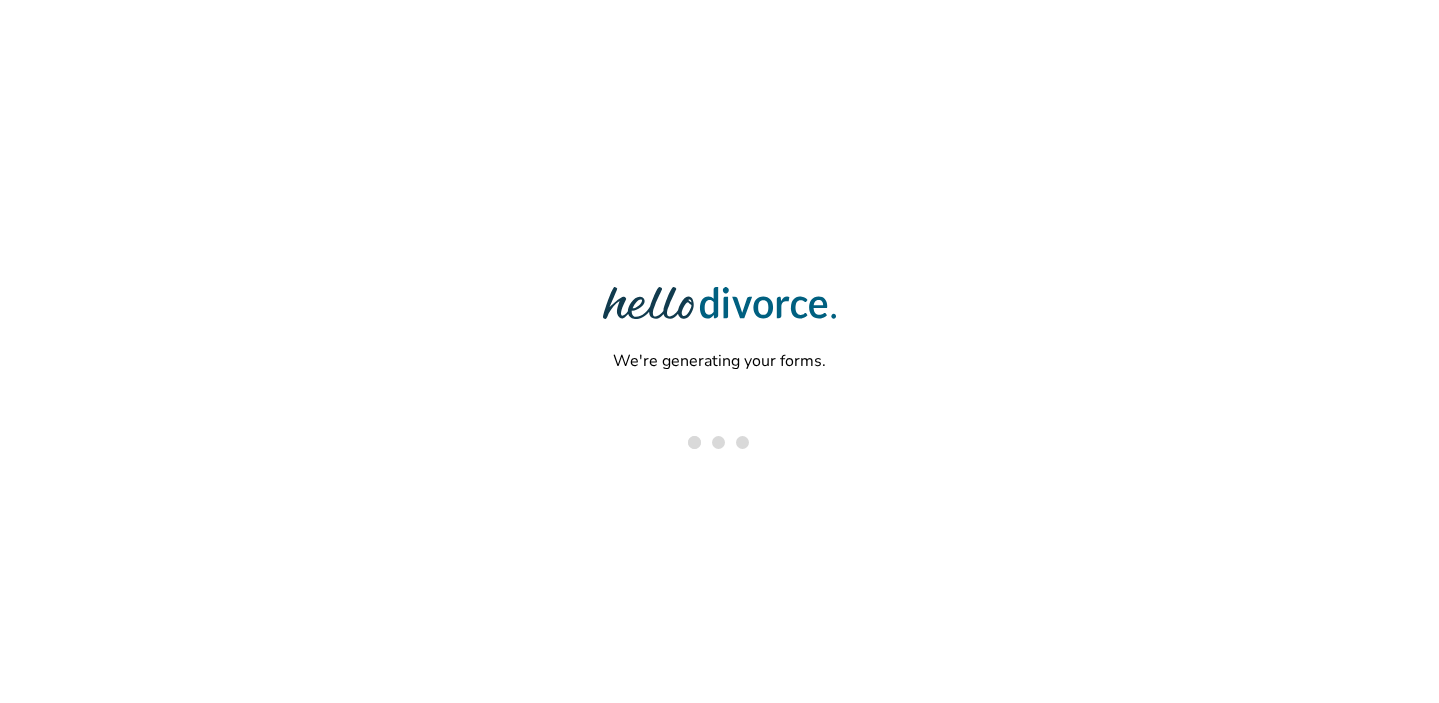 scroll, scrollTop: 0, scrollLeft: 0, axis: both 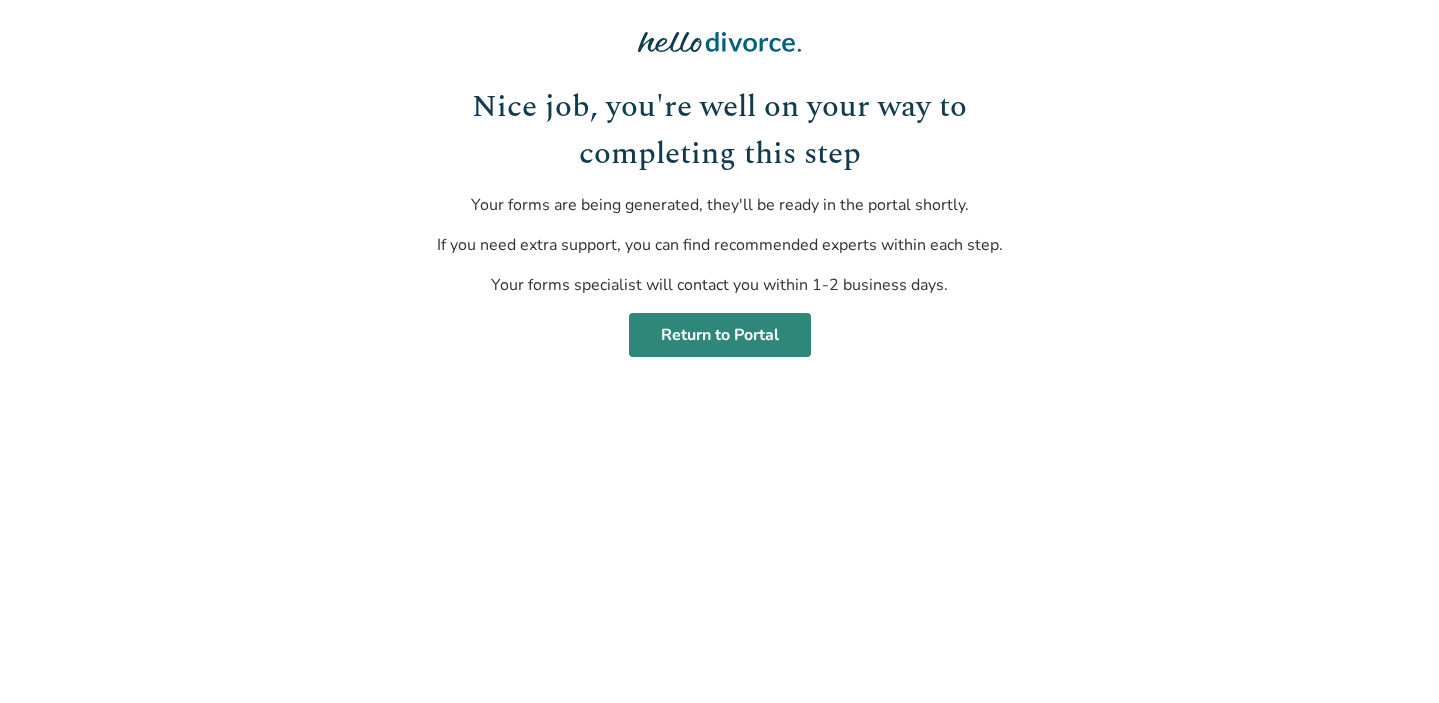 click on "Return to Portal" at bounding box center (720, 335) 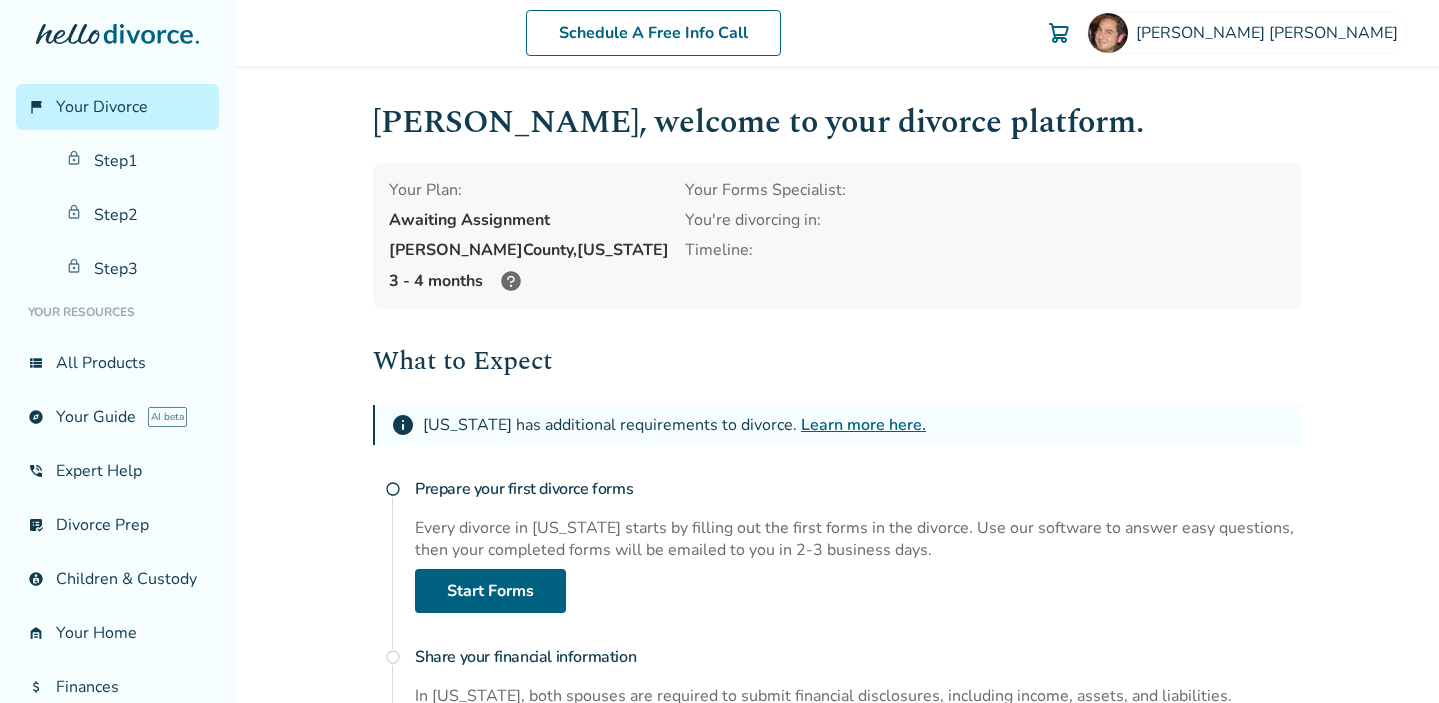 click on "[GEOGRAPHIC_DATA],  [US_STATE]" at bounding box center [529, 250] 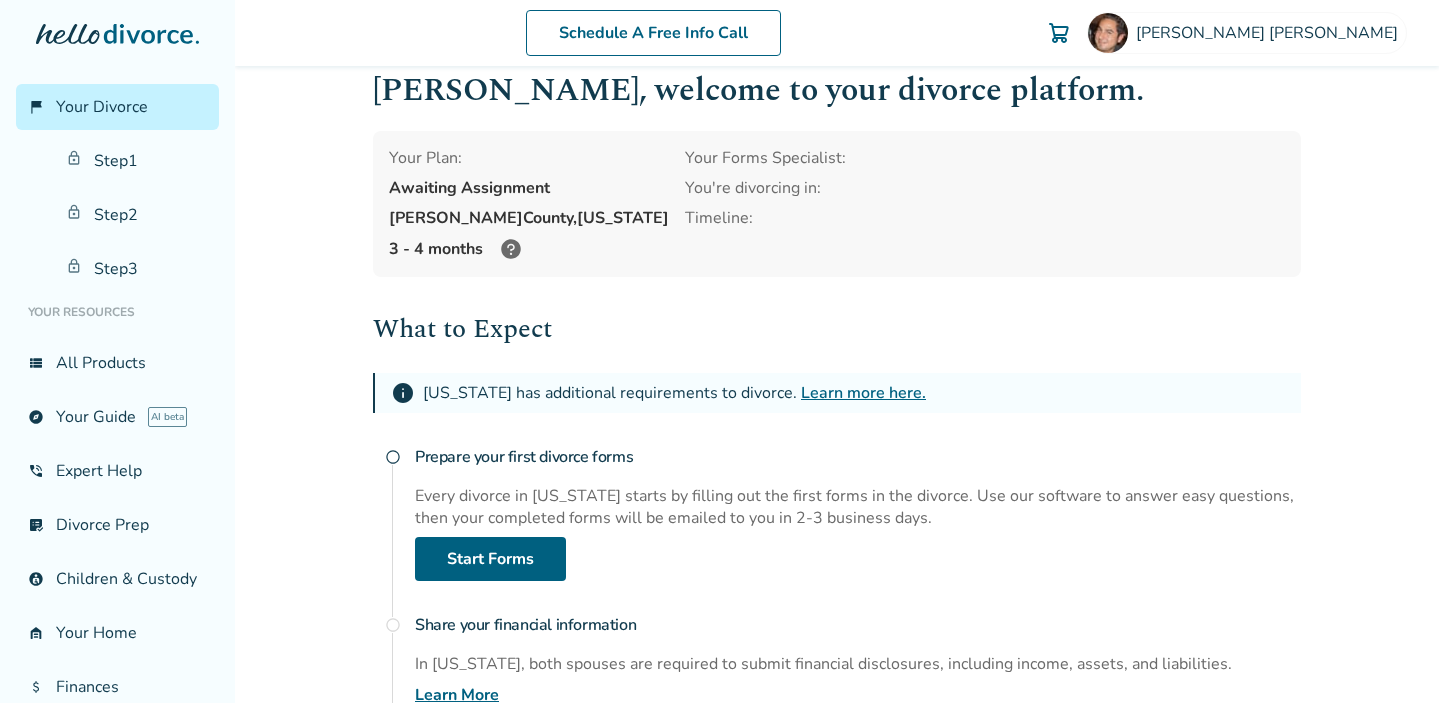 scroll, scrollTop: 0, scrollLeft: 0, axis: both 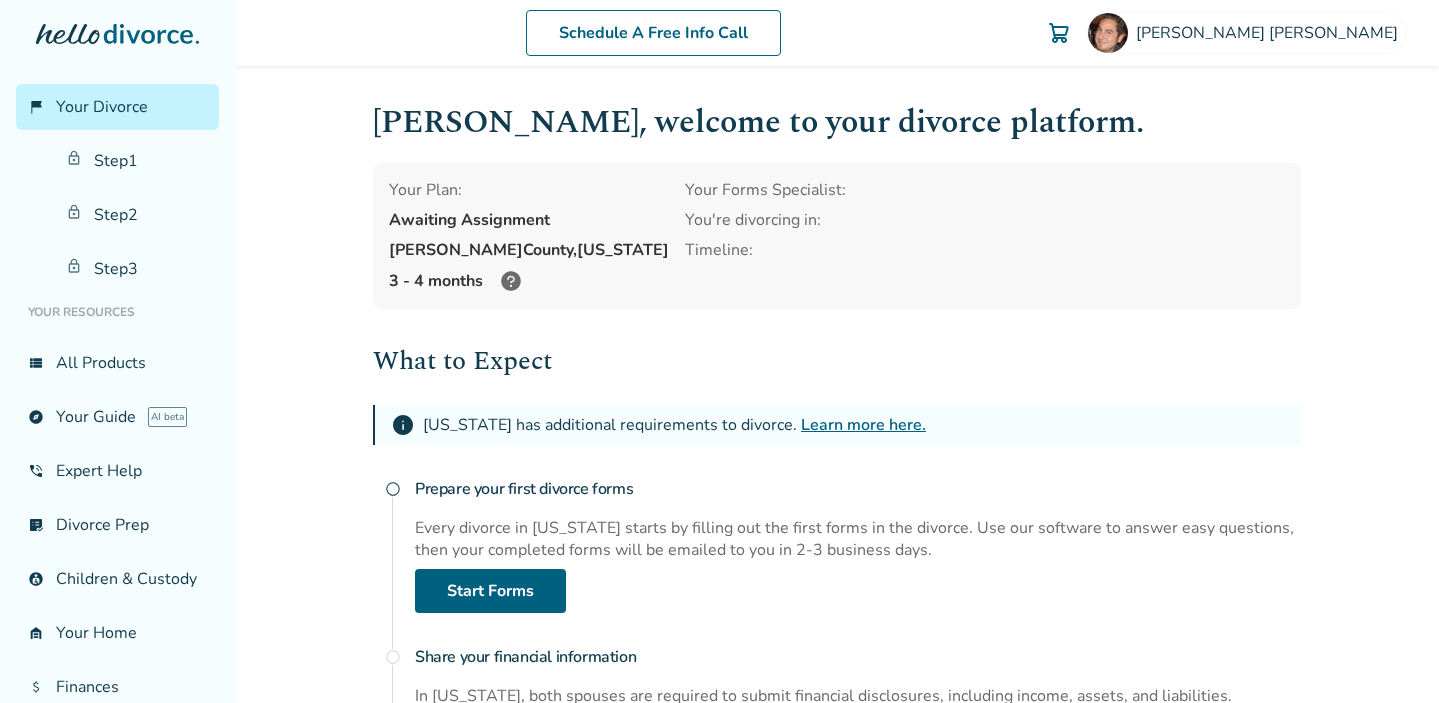 click on "Prepare your first divorce forms" at bounding box center [858, 489] 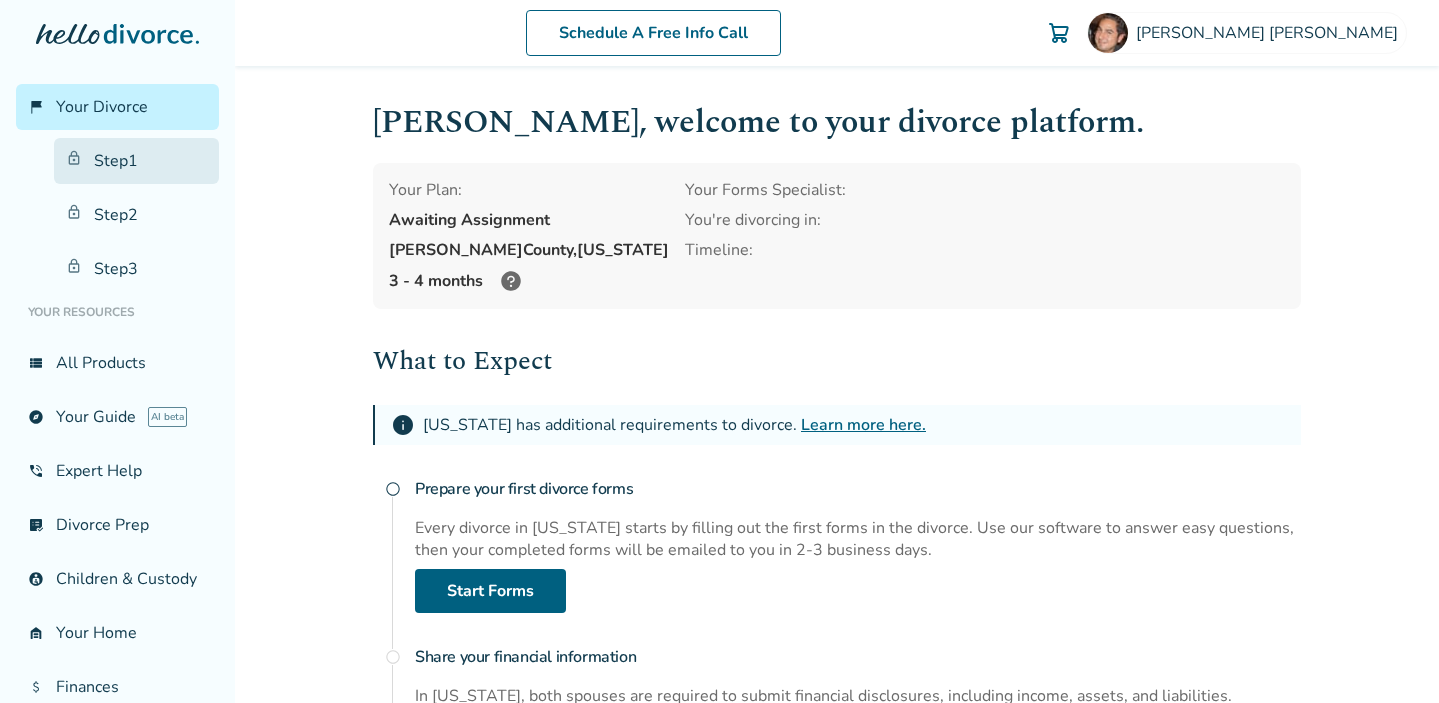 click on "Step  1" at bounding box center (136, 161) 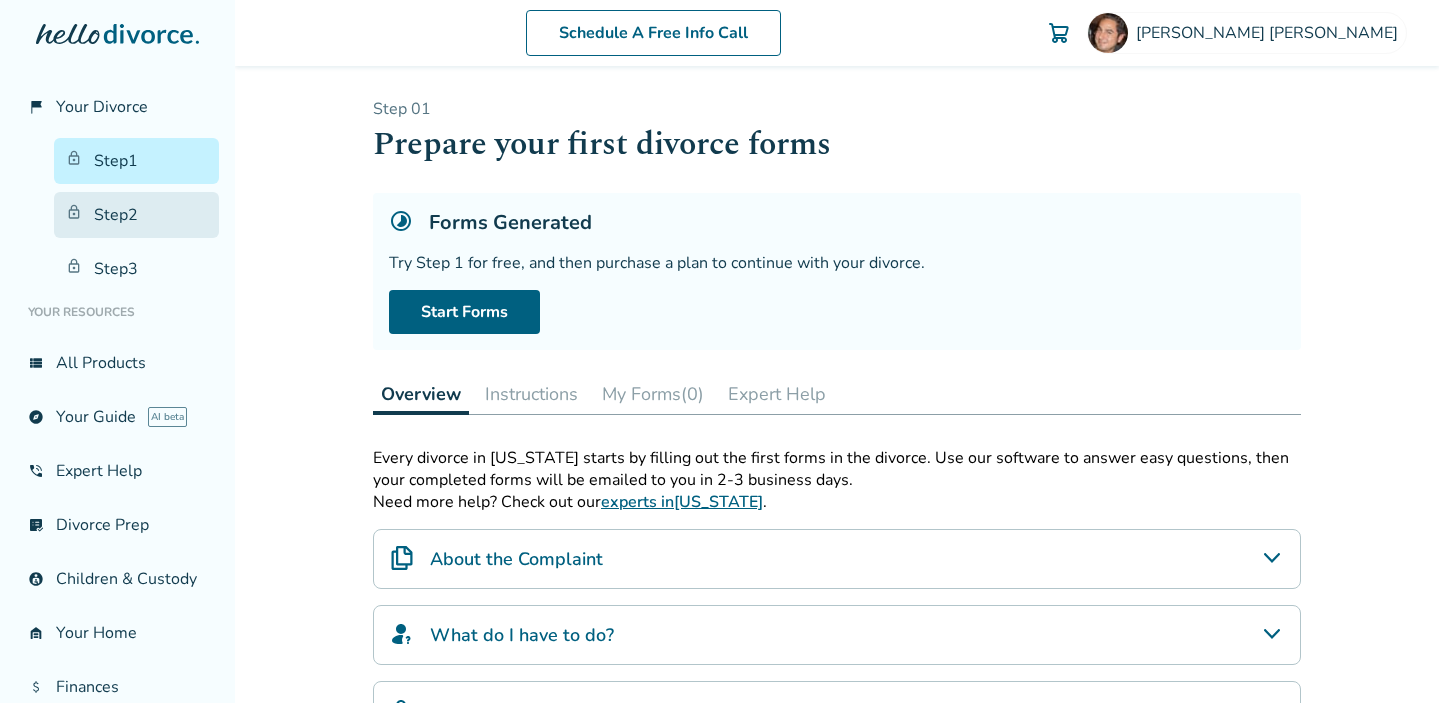 click on "Step  2" at bounding box center (136, 215) 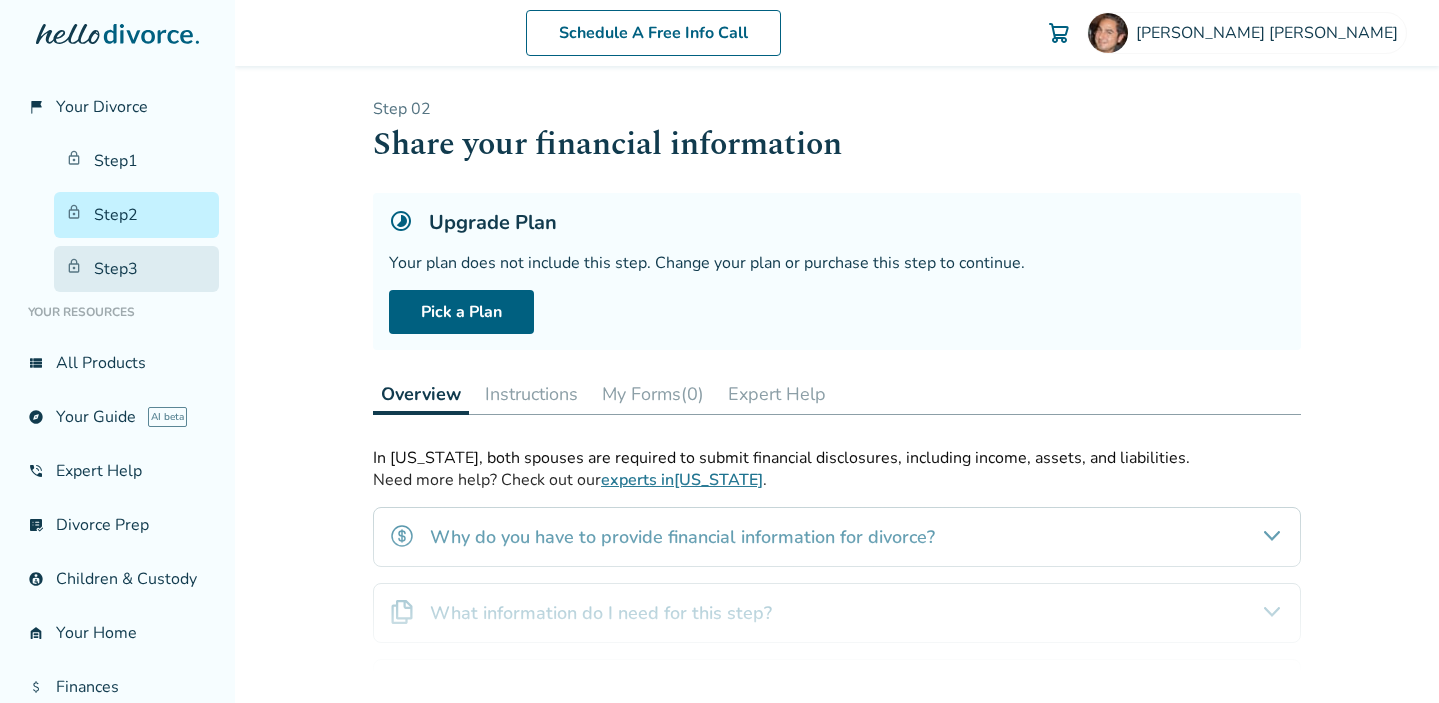 click on "Step  3" at bounding box center [136, 269] 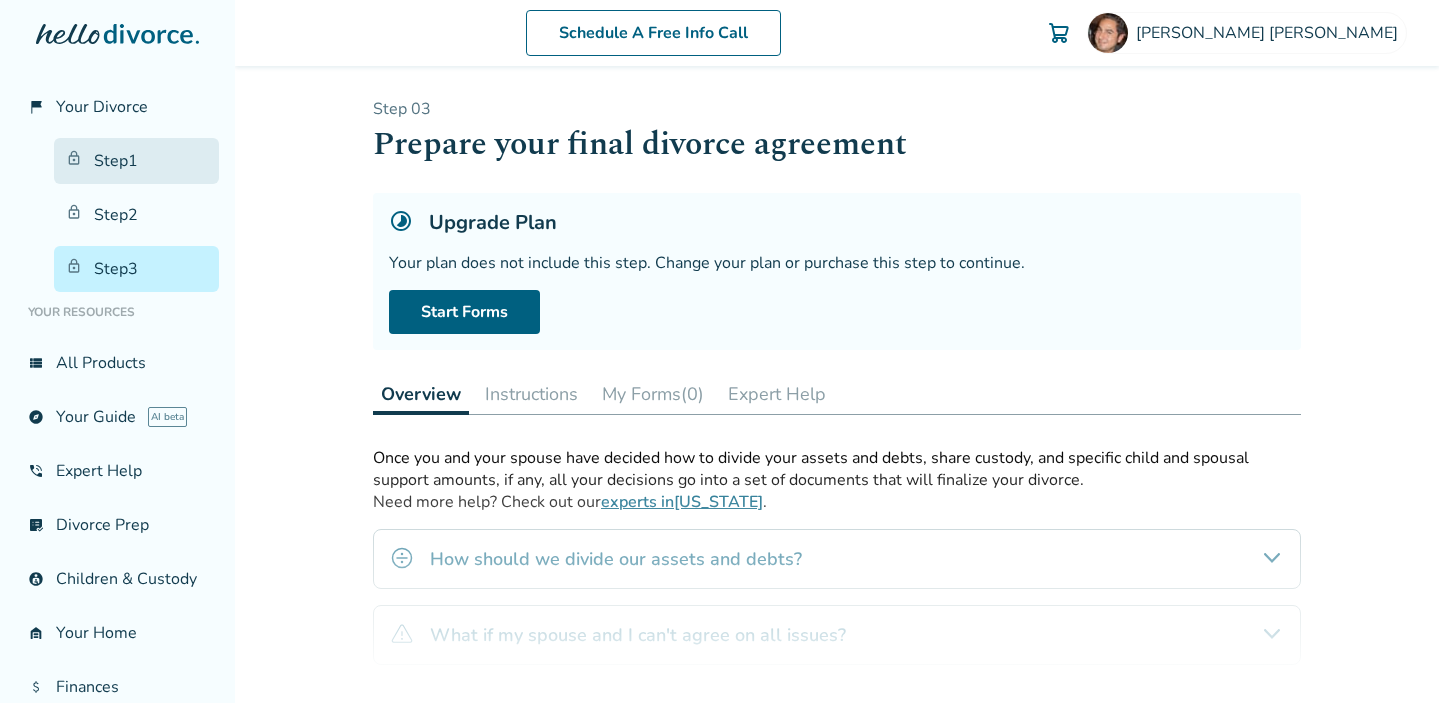 click on "Step  1" at bounding box center (136, 161) 